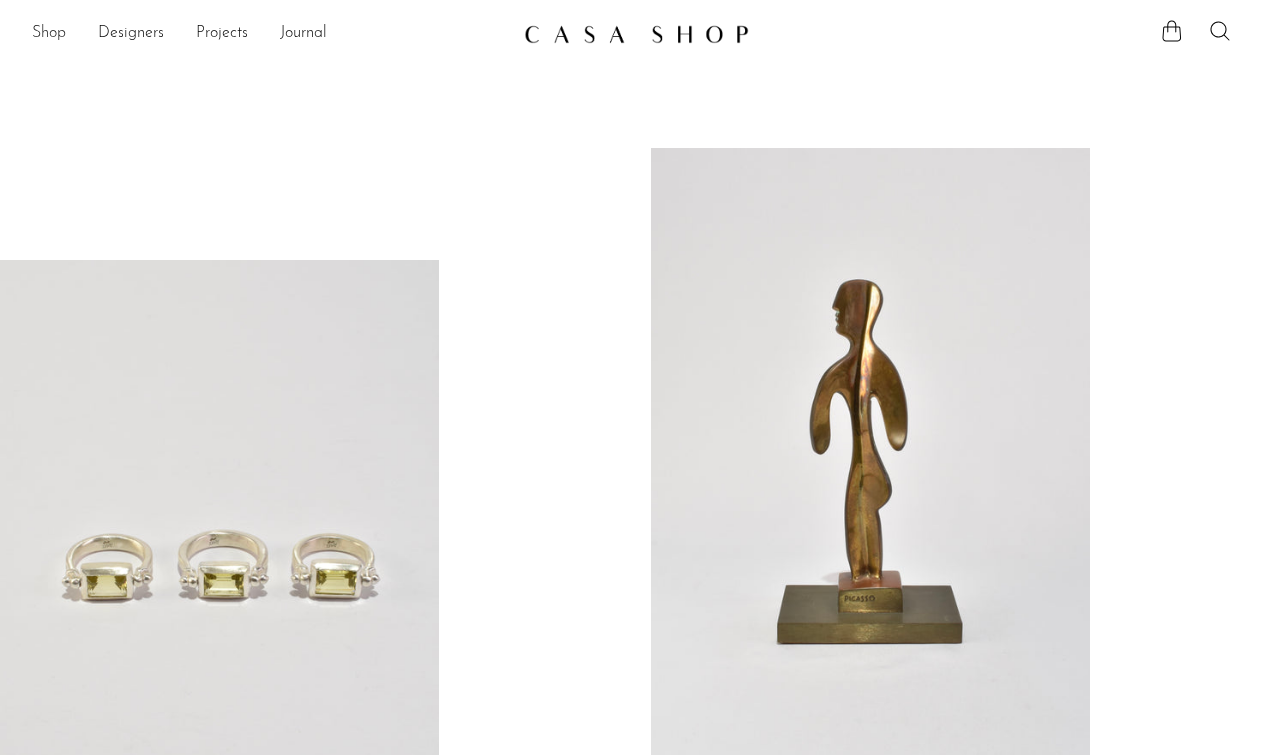 scroll, scrollTop: 0, scrollLeft: 0, axis: both 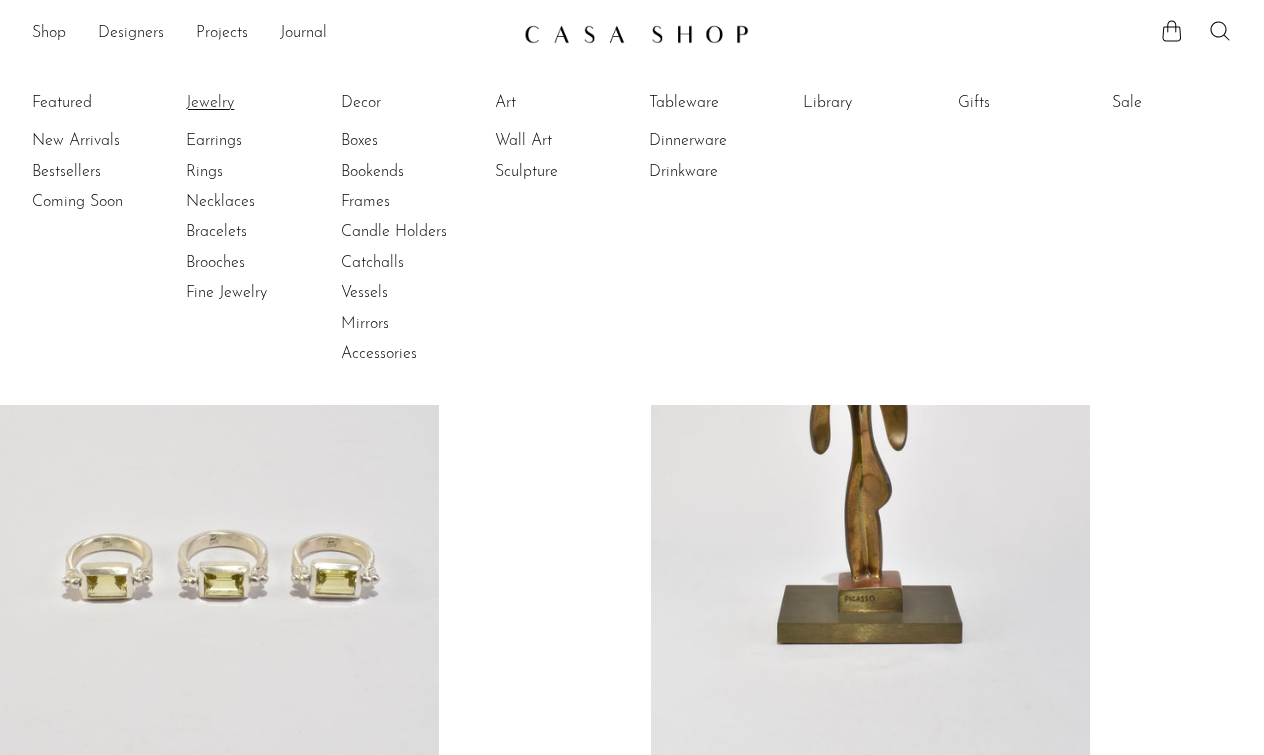click on "Jewelry" at bounding box center [261, 103] 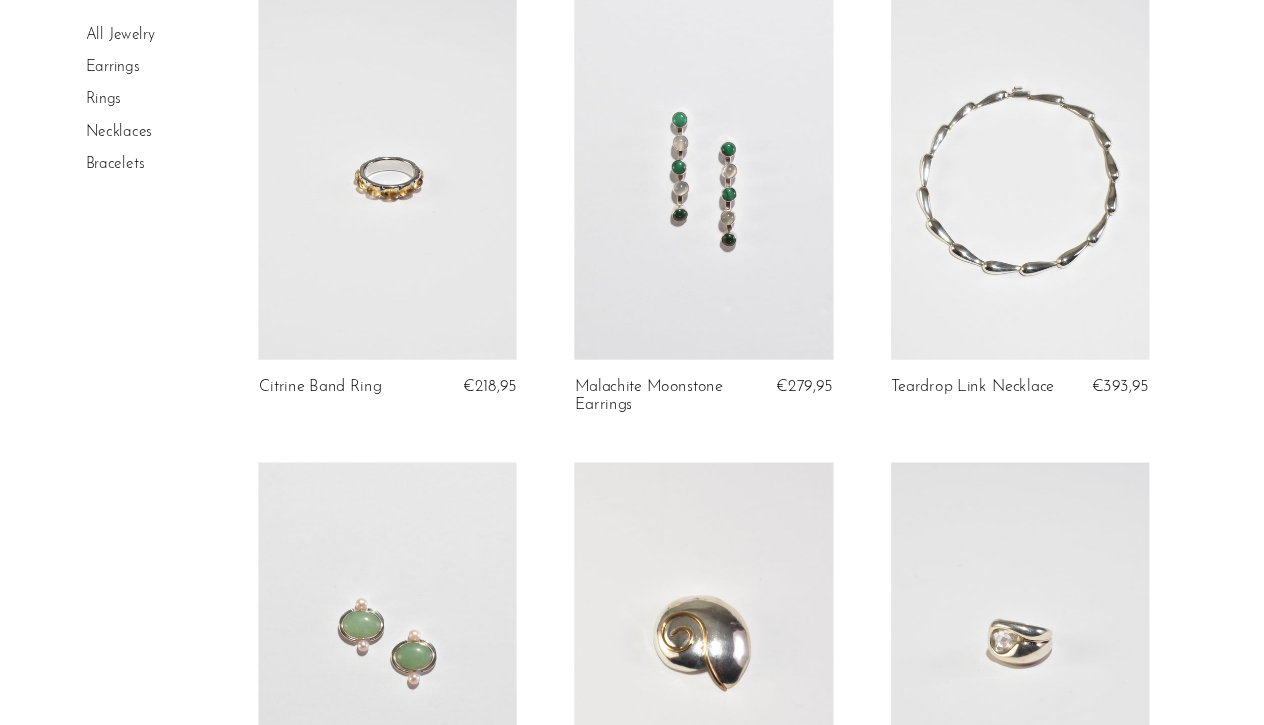 scroll, scrollTop: 179, scrollLeft: 0, axis: vertical 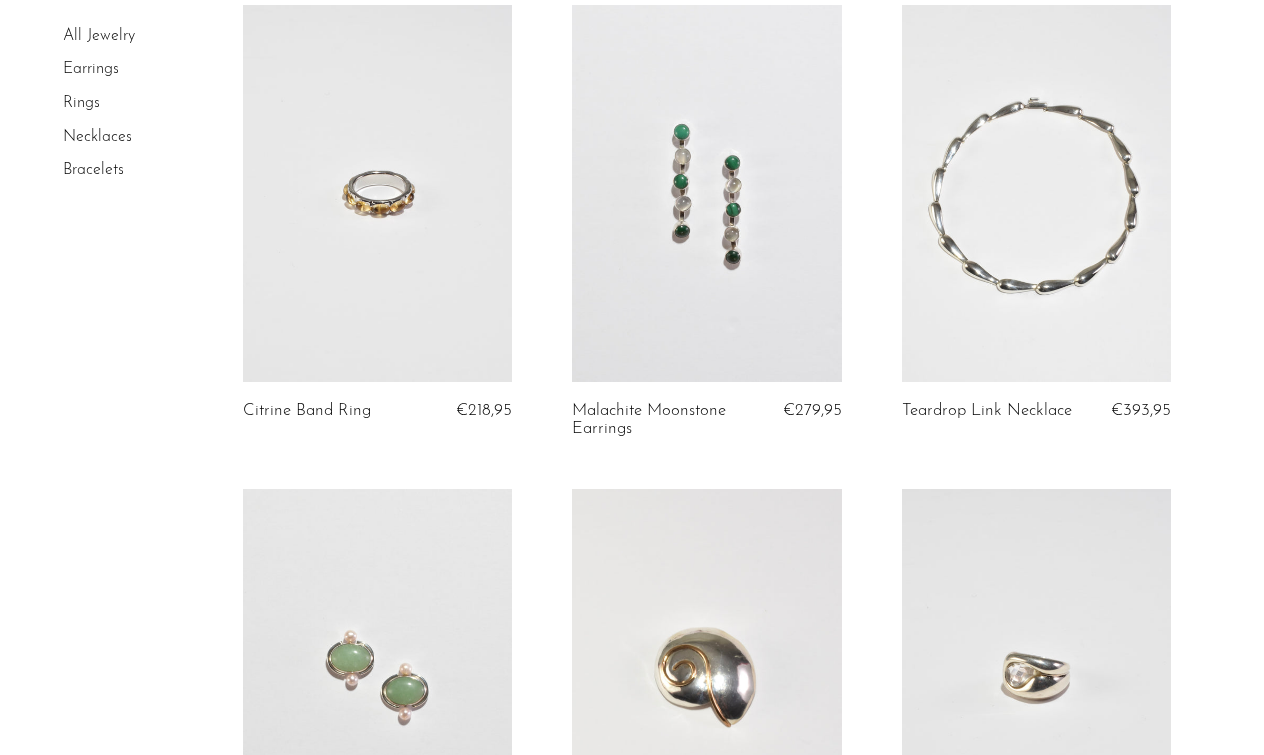 click at bounding box center [377, 193] 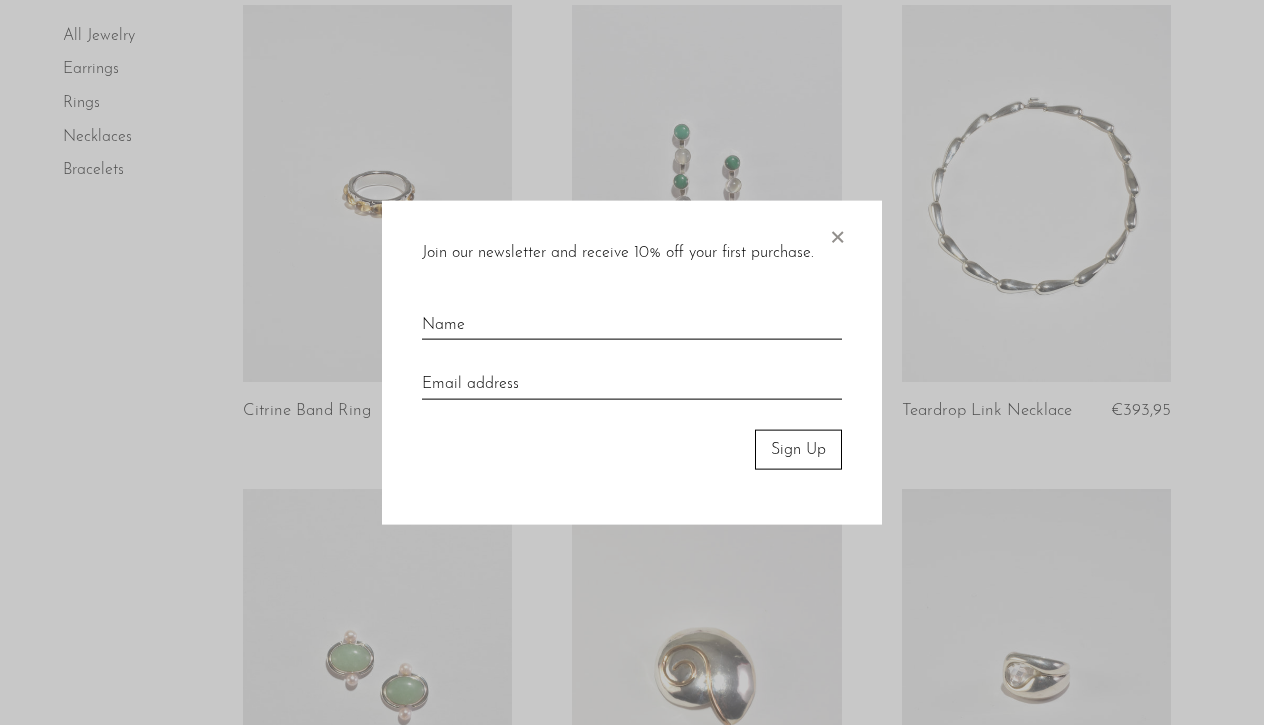 click on "×" at bounding box center [837, 232] 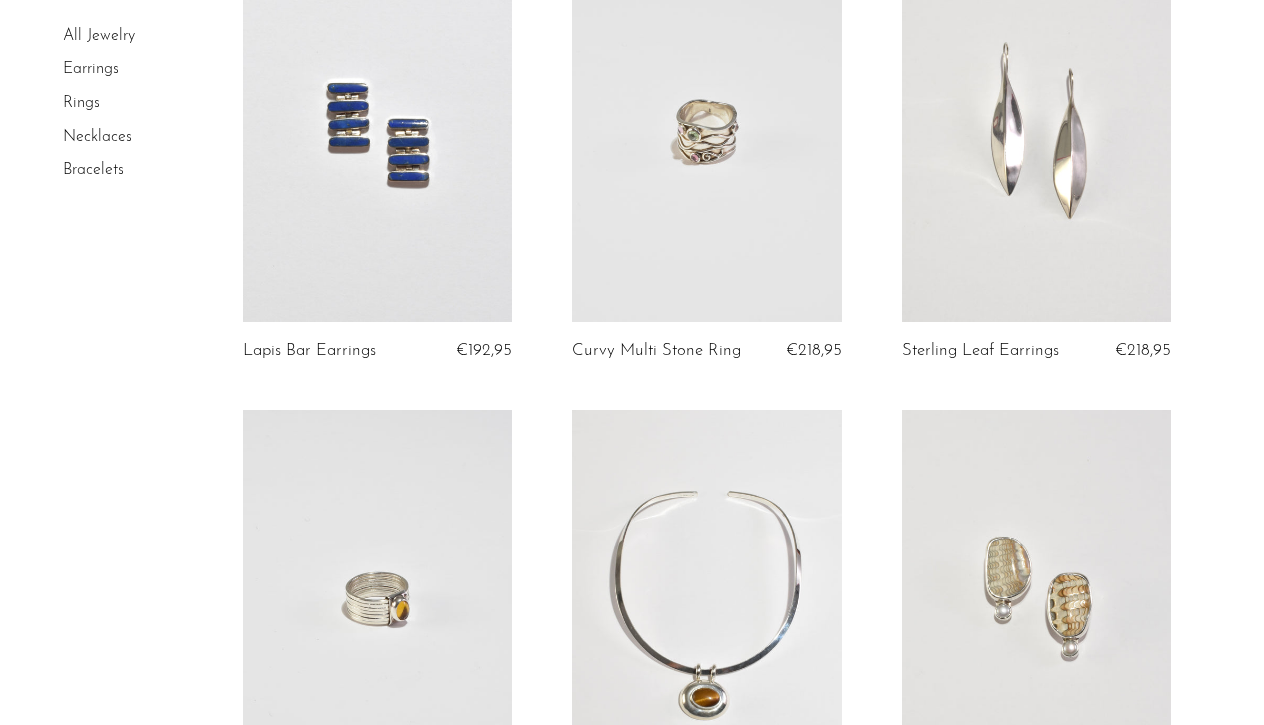 scroll, scrollTop: 1582, scrollLeft: 0, axis: vertical 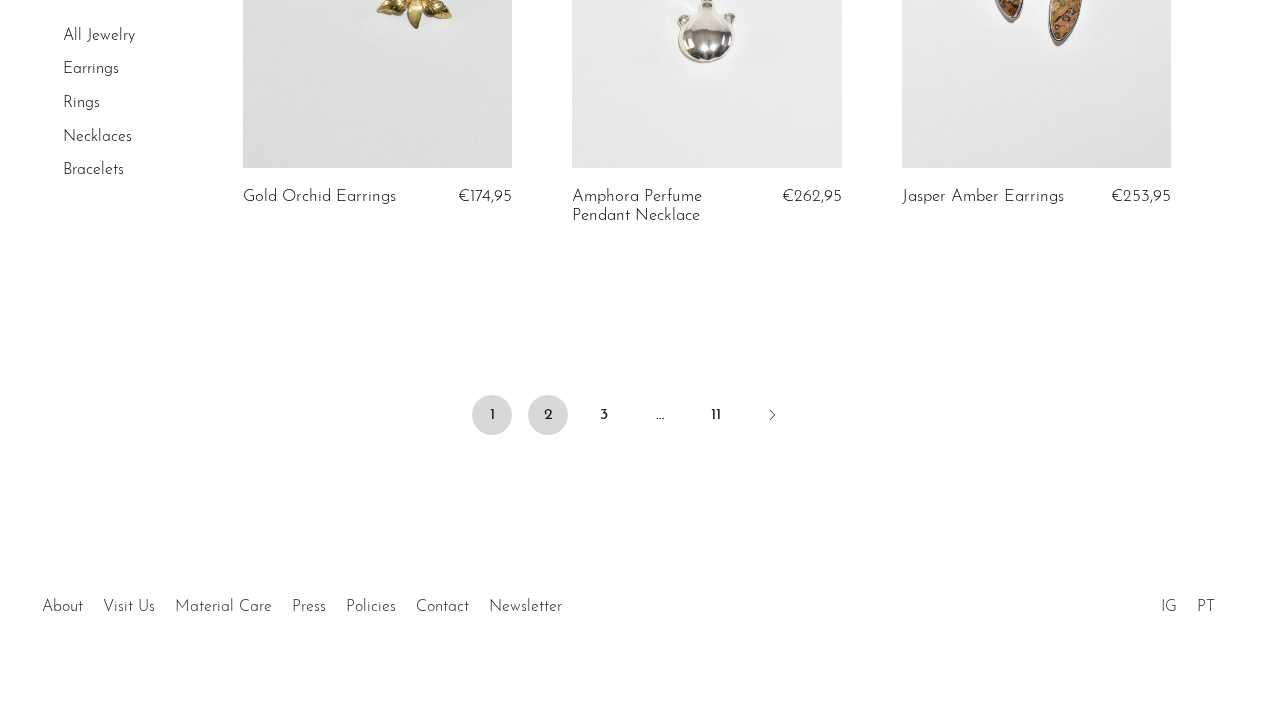 click on "2" at bounding box center (548, 415) 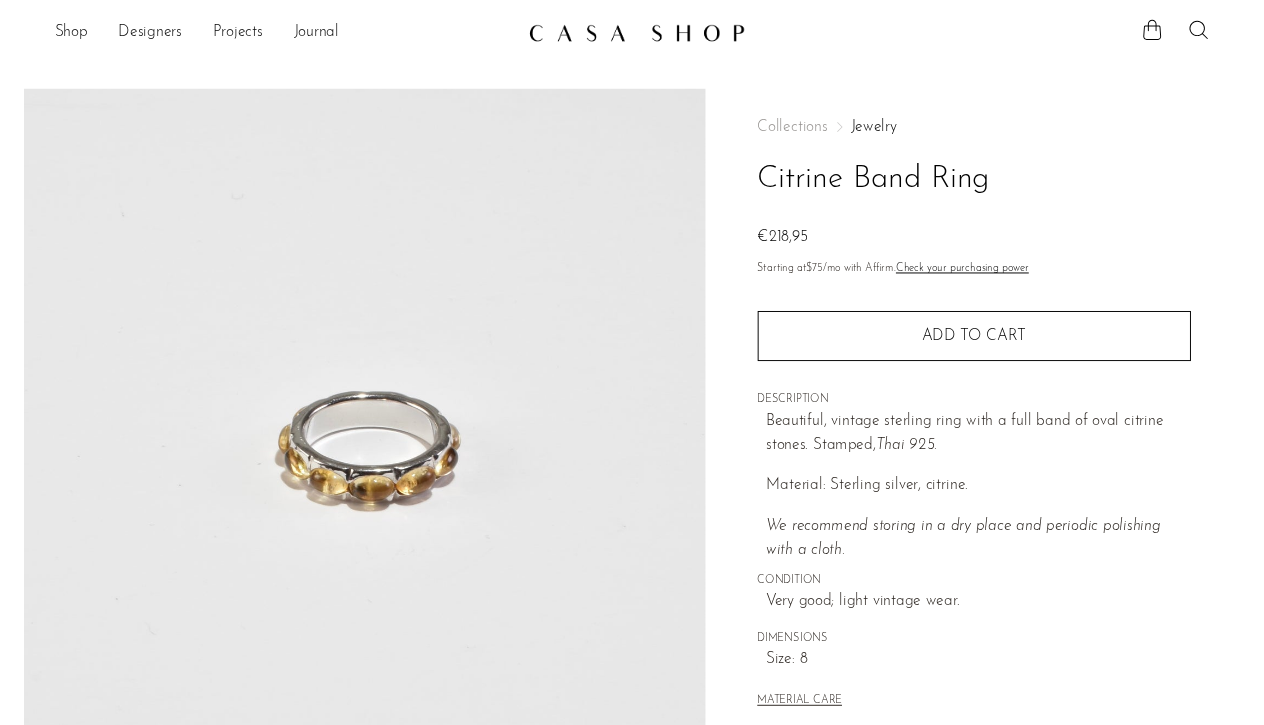 scroll, scrollTop: 0, scrollLeft: 0, axis: both 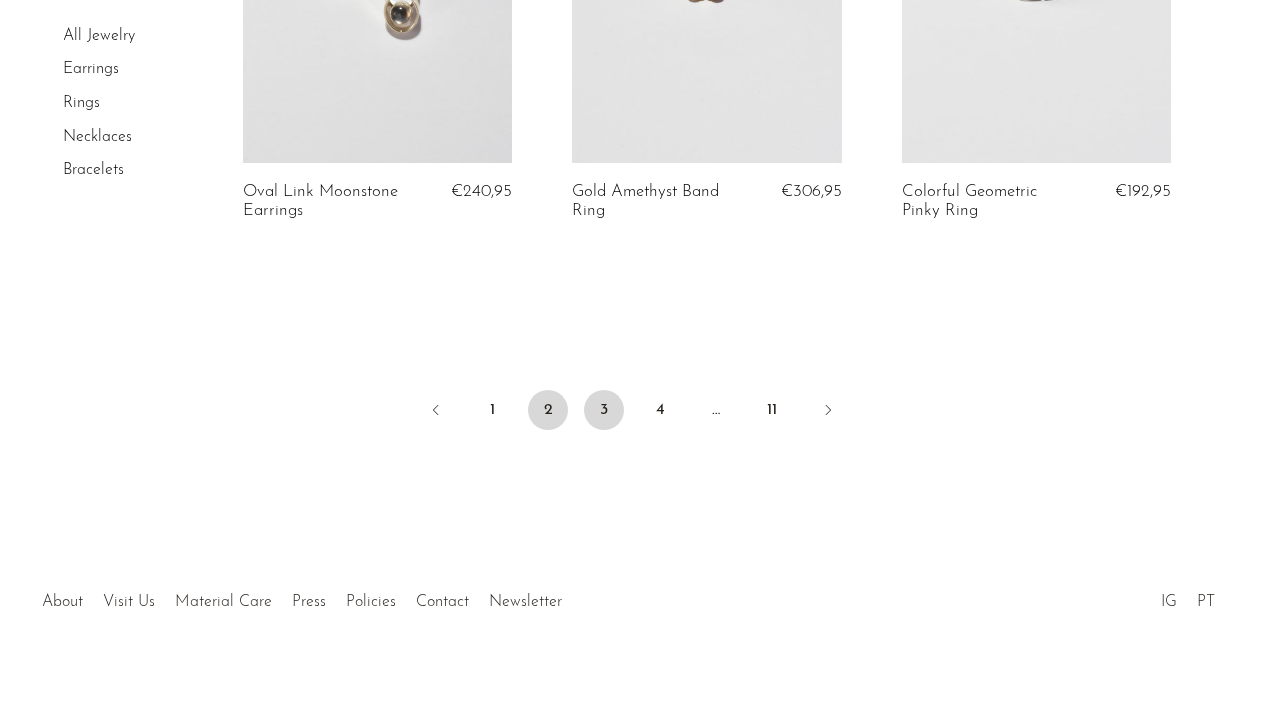 click on "3" at bounding box center (604, 410) 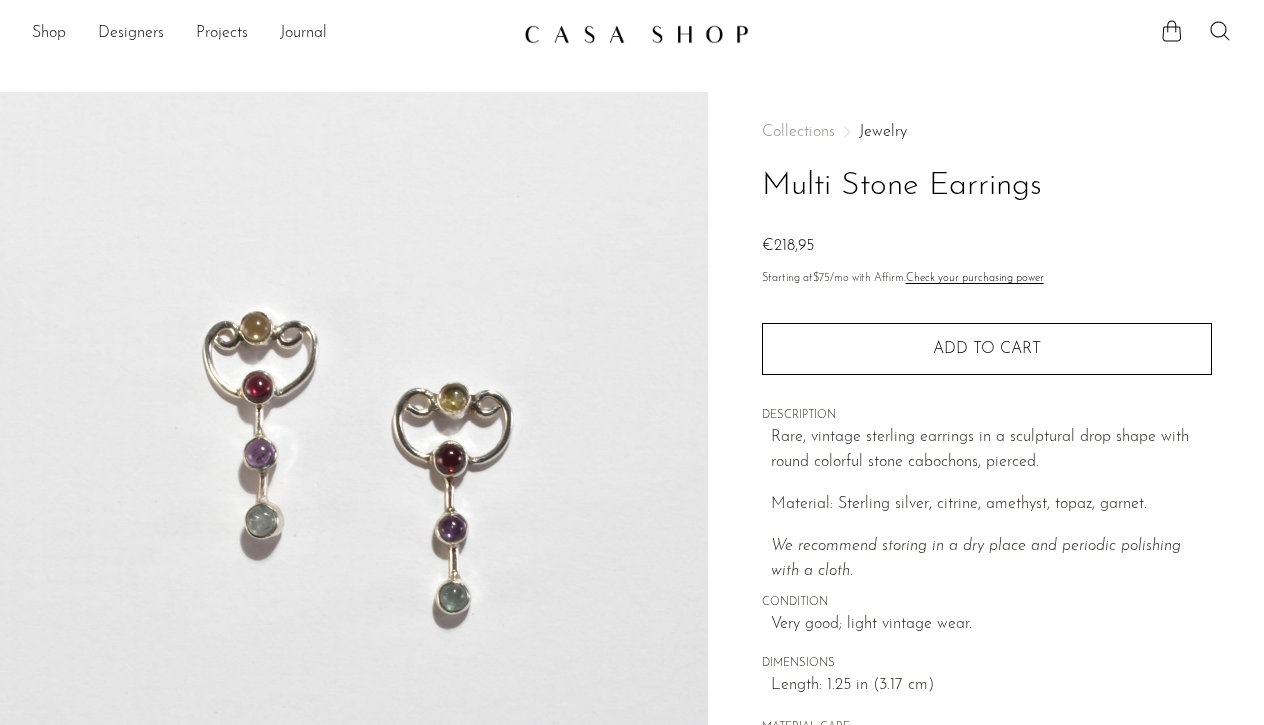 scroll, scrollTop: 0, scrollLeft: 0, axis: both 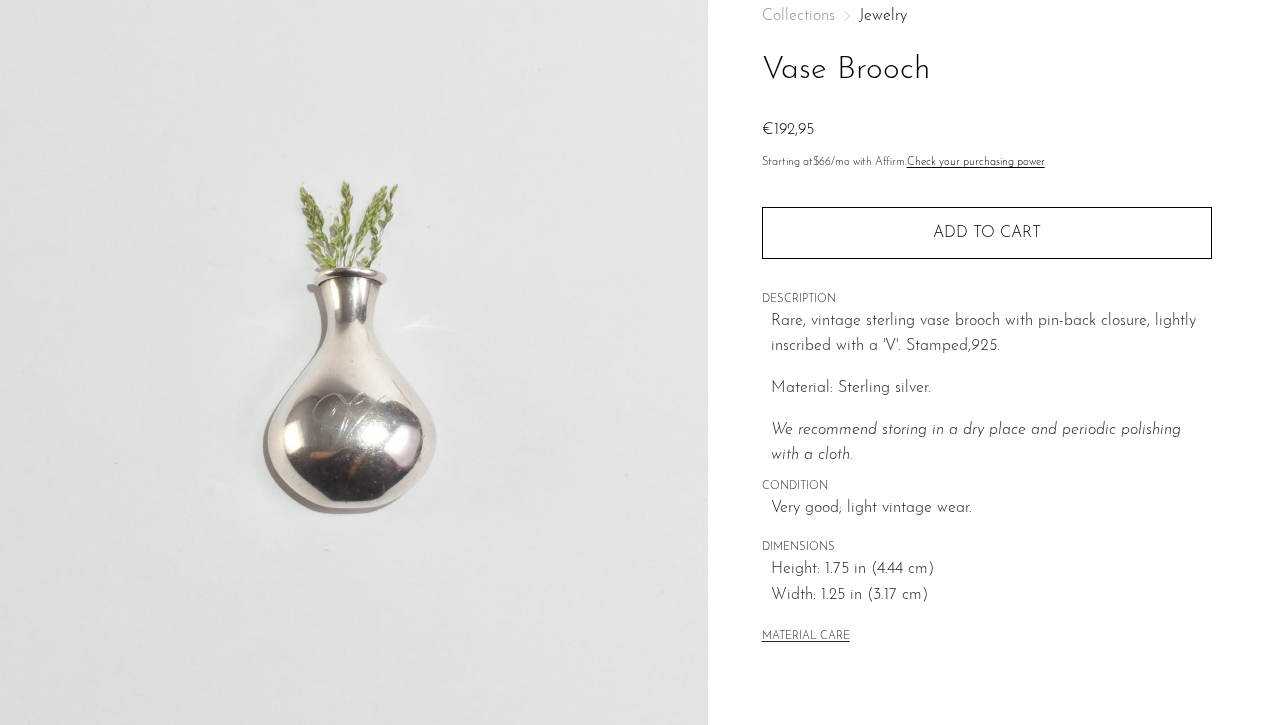 click at bounding box center (354, 351) 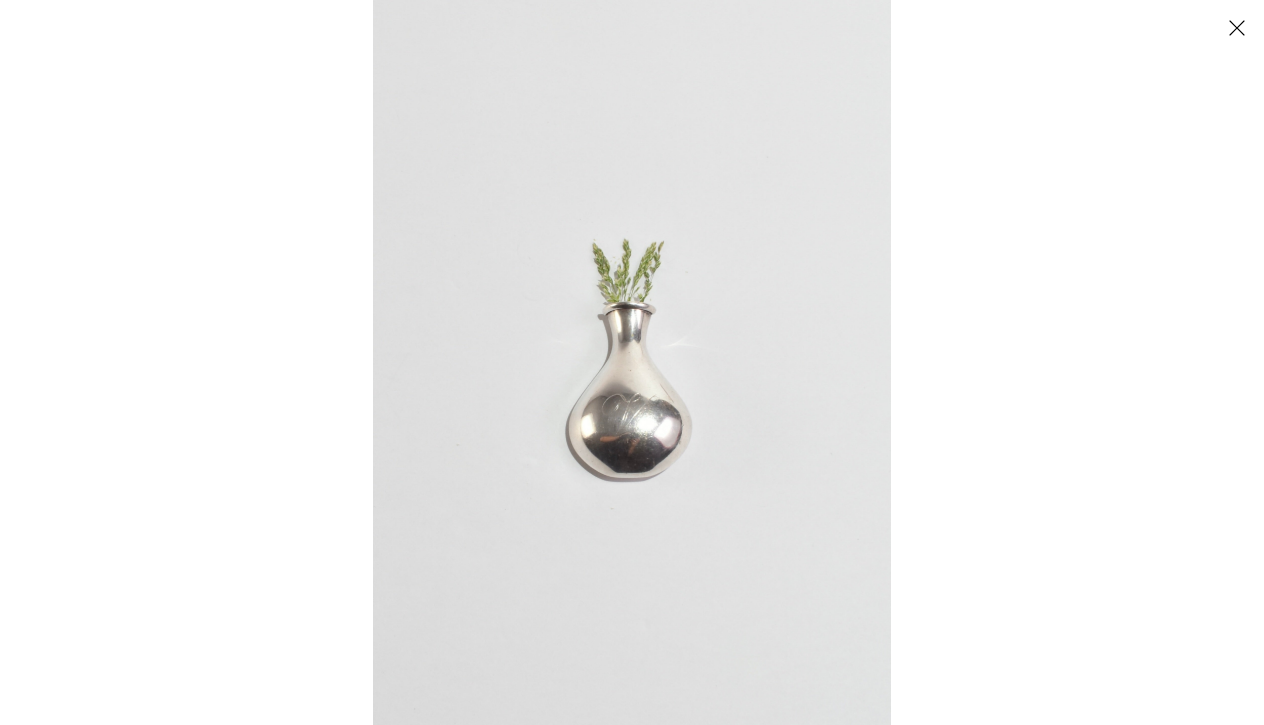 click at bounding box center [632, 362] 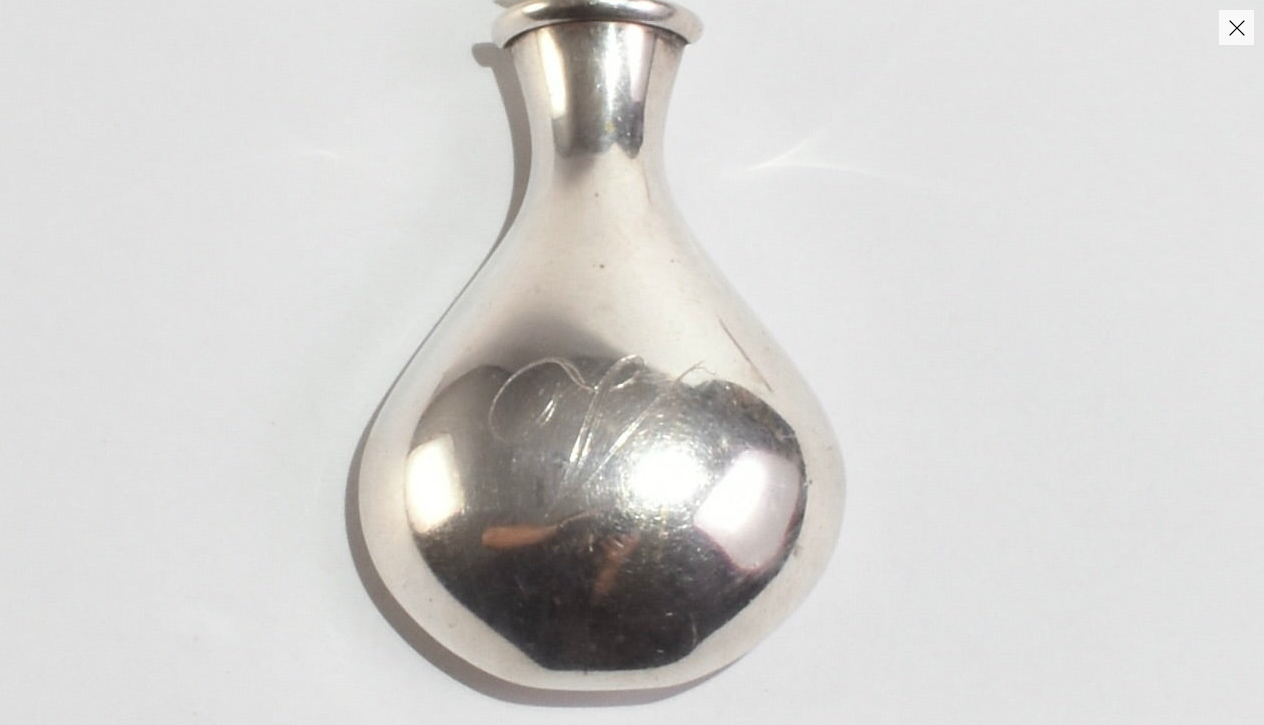 click at bounding box center (608, 234) 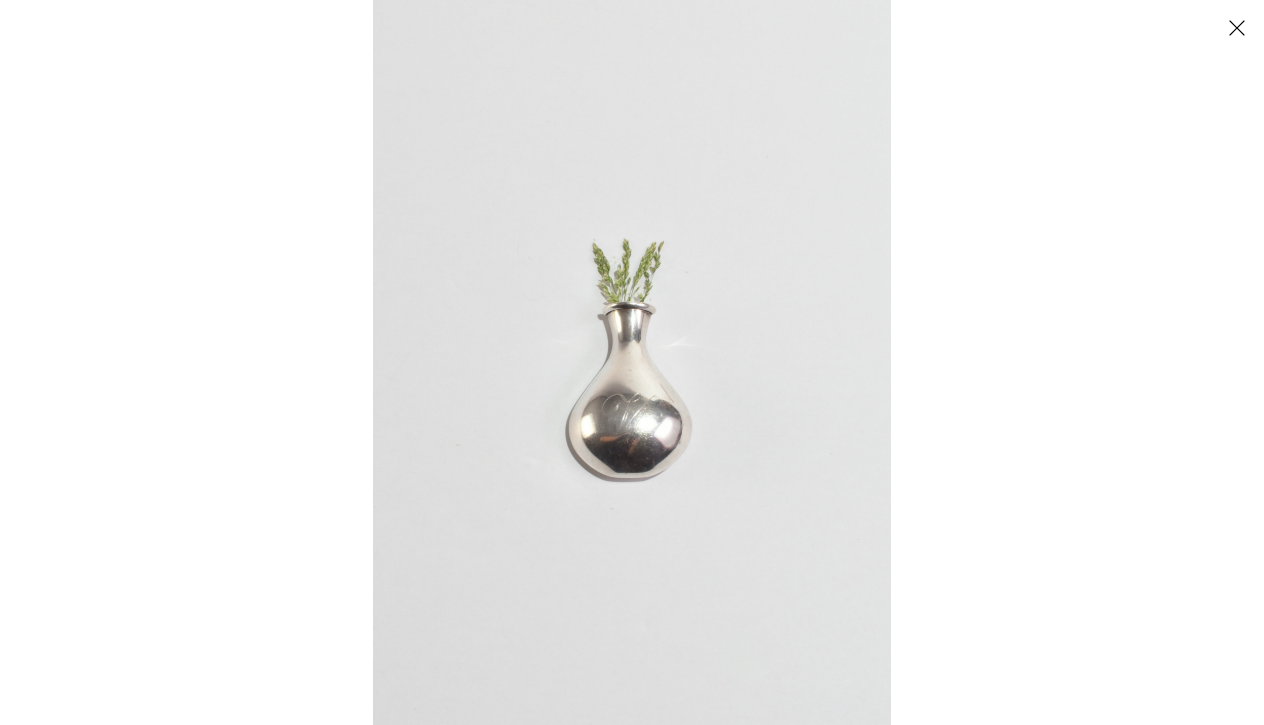 click at bounding box center [1005, 362] 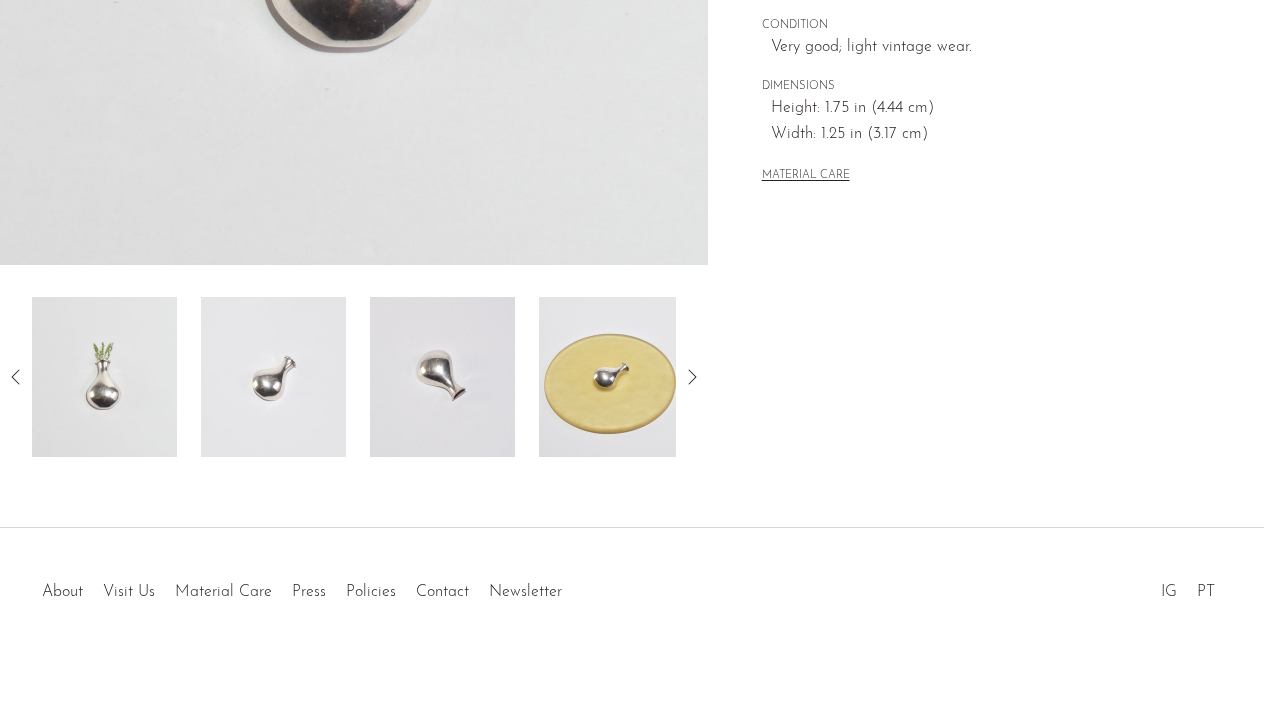scroll, scrollTop: 577, scrollLeft: 0, axis: vertical 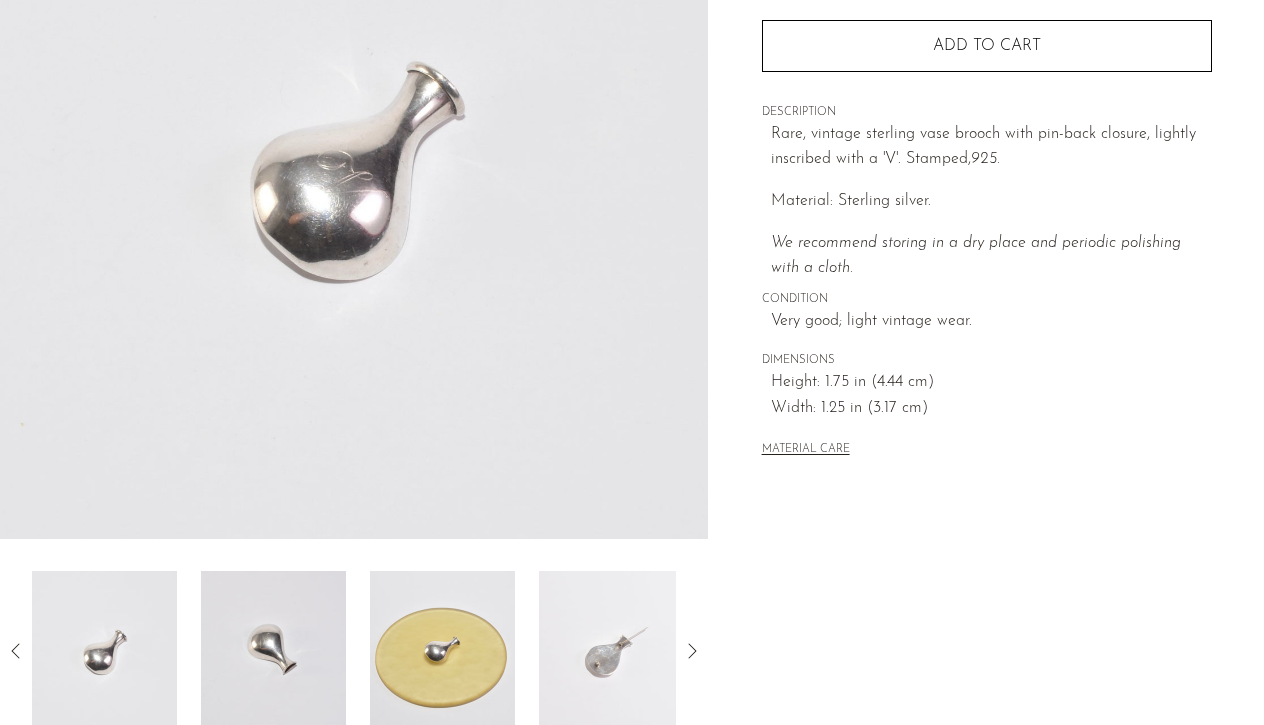 click at bounding box center (273, 651) 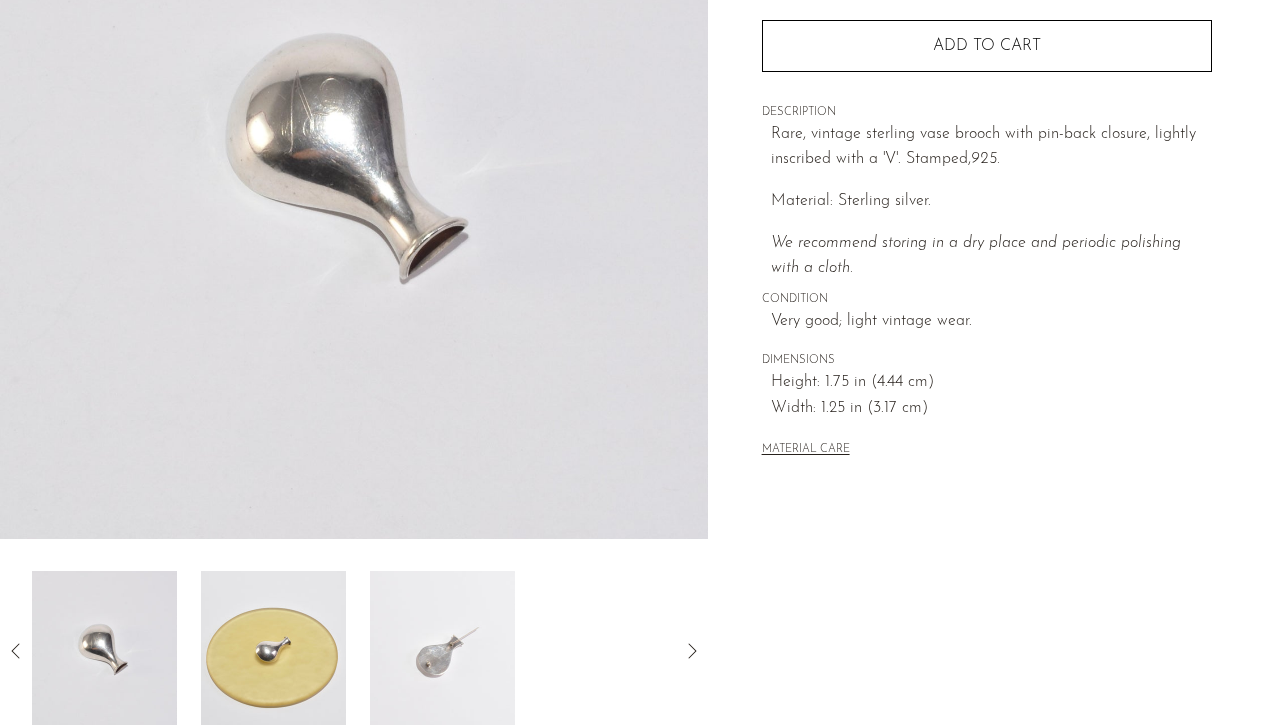 click at bounding box center [273, 651] 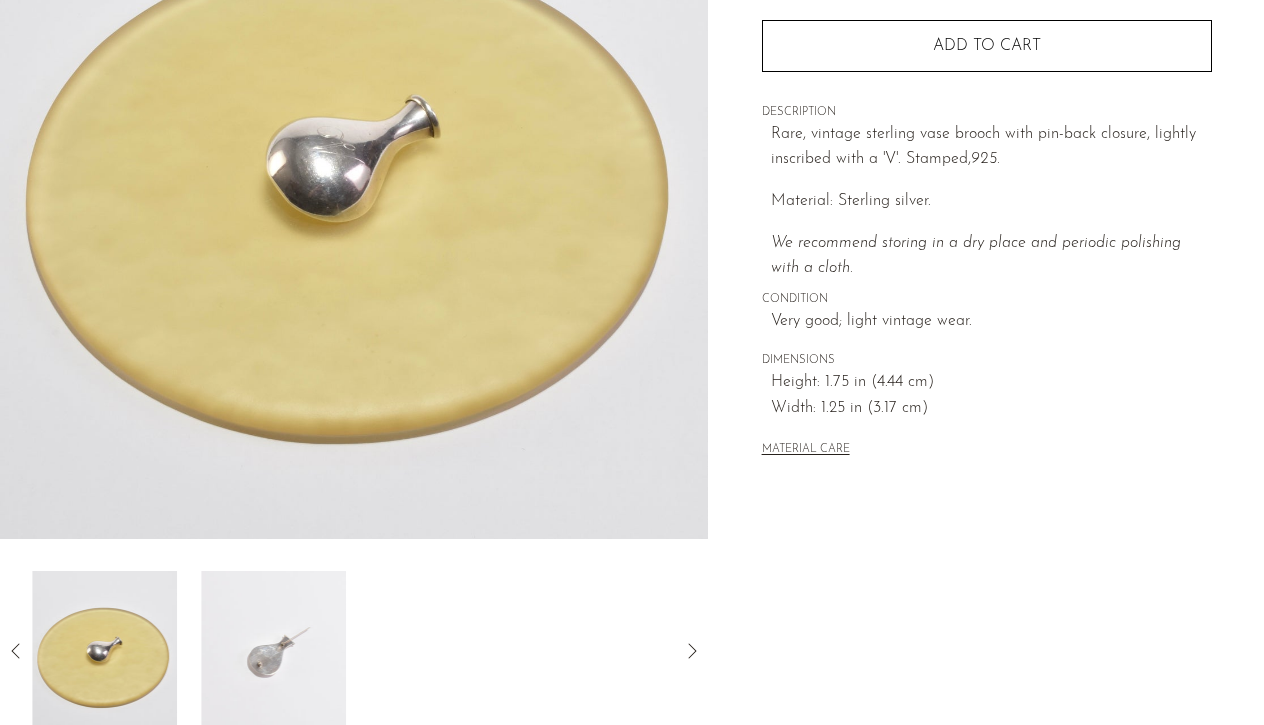click at bounding box center [273, 651] 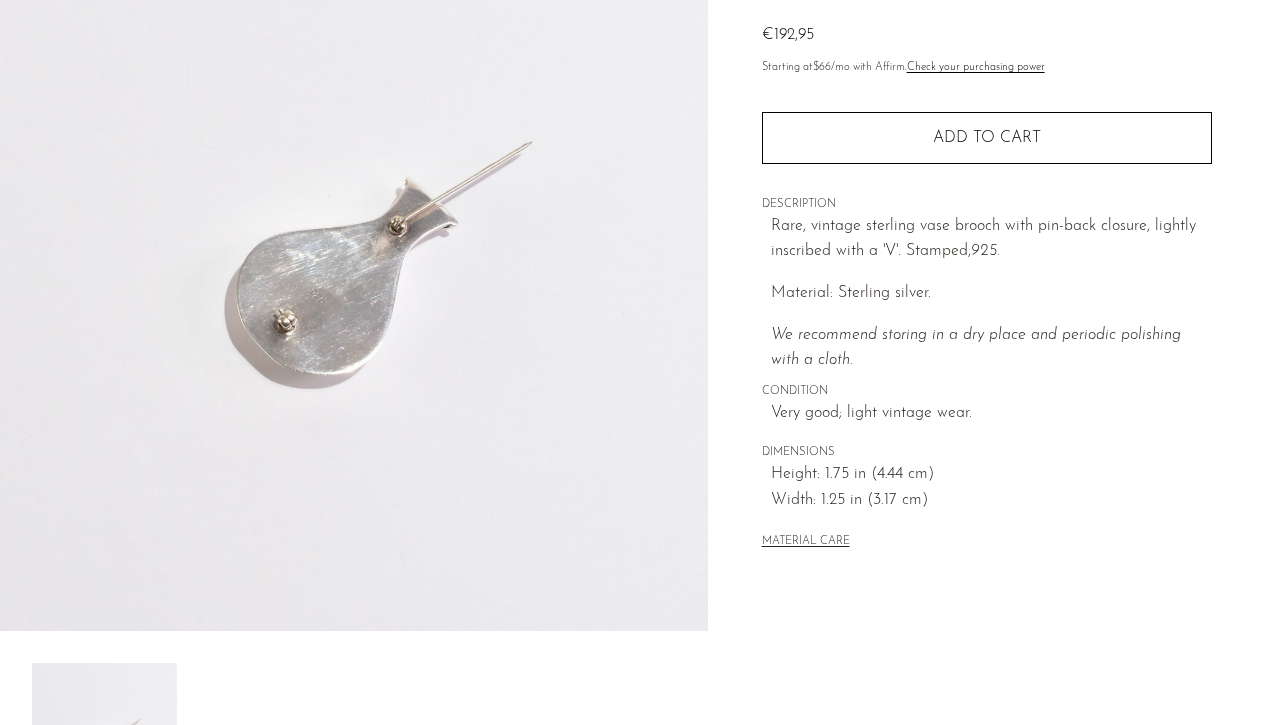 scroll, scrollTop: 209, scrollLeft: 0, axis: vertical 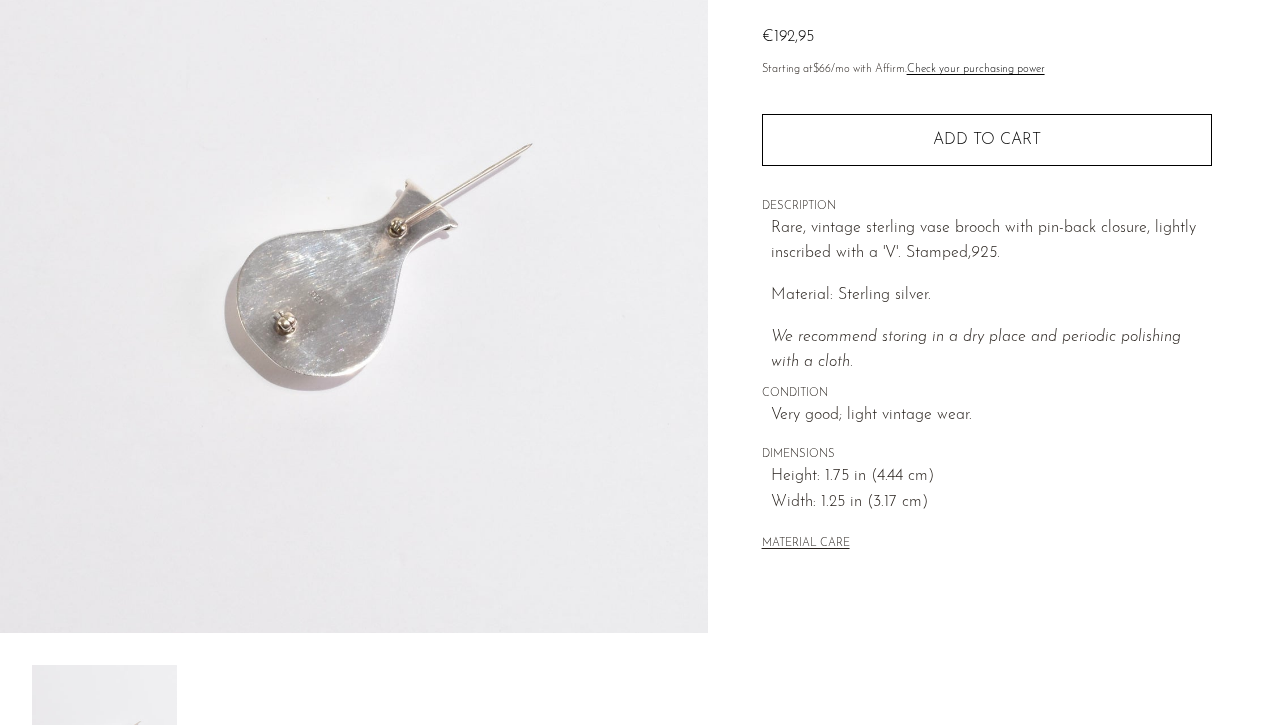 click at bounding box center (354, 258) 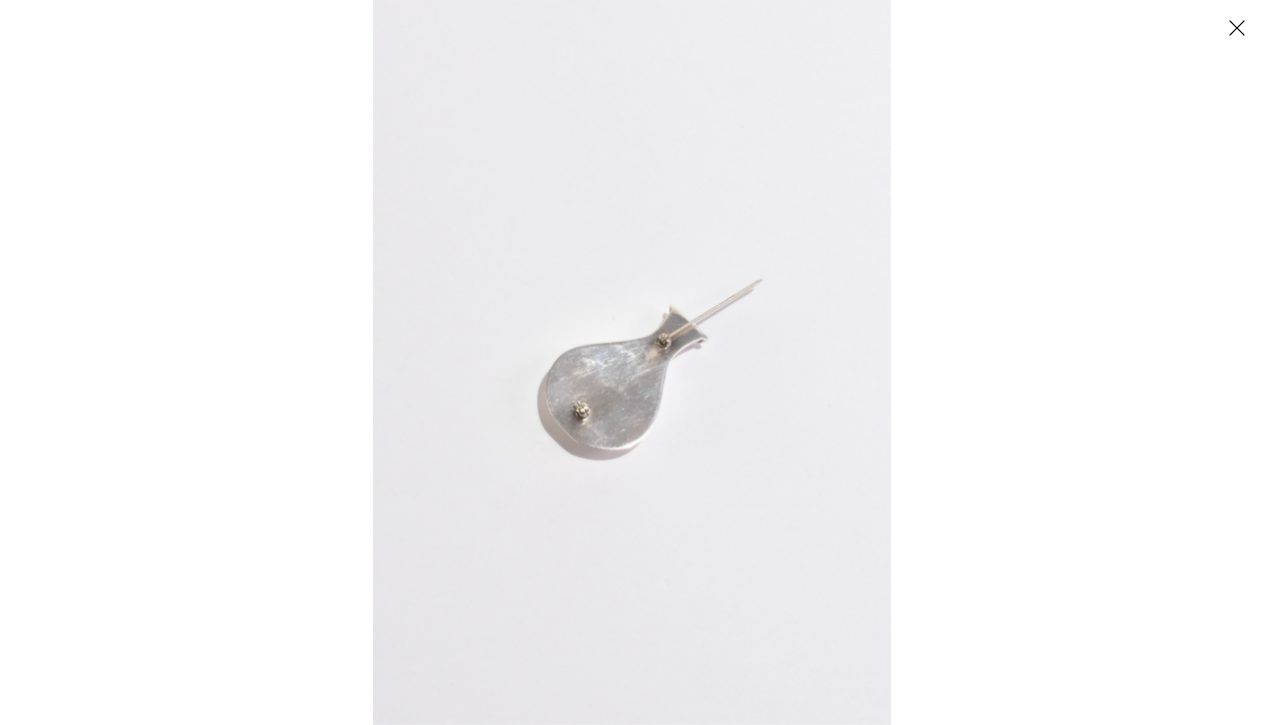 click at bounding box center [632, 362] 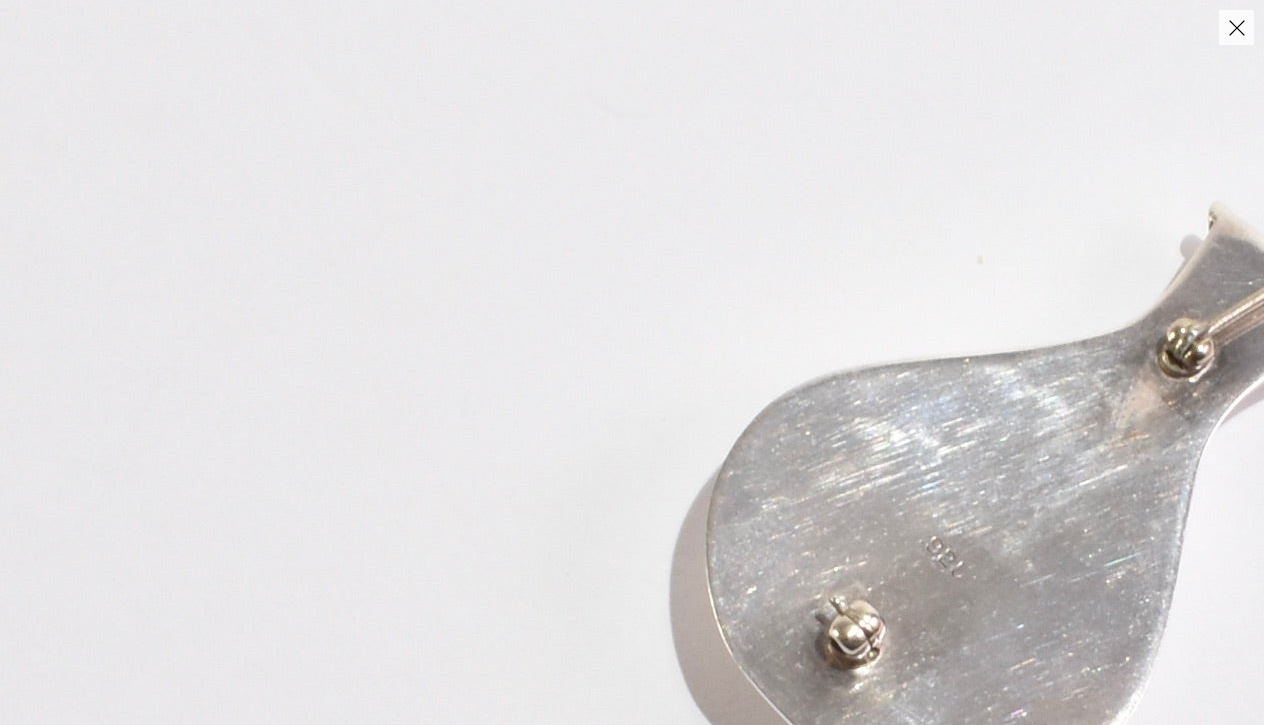 click at bounding box center (1056, 437) 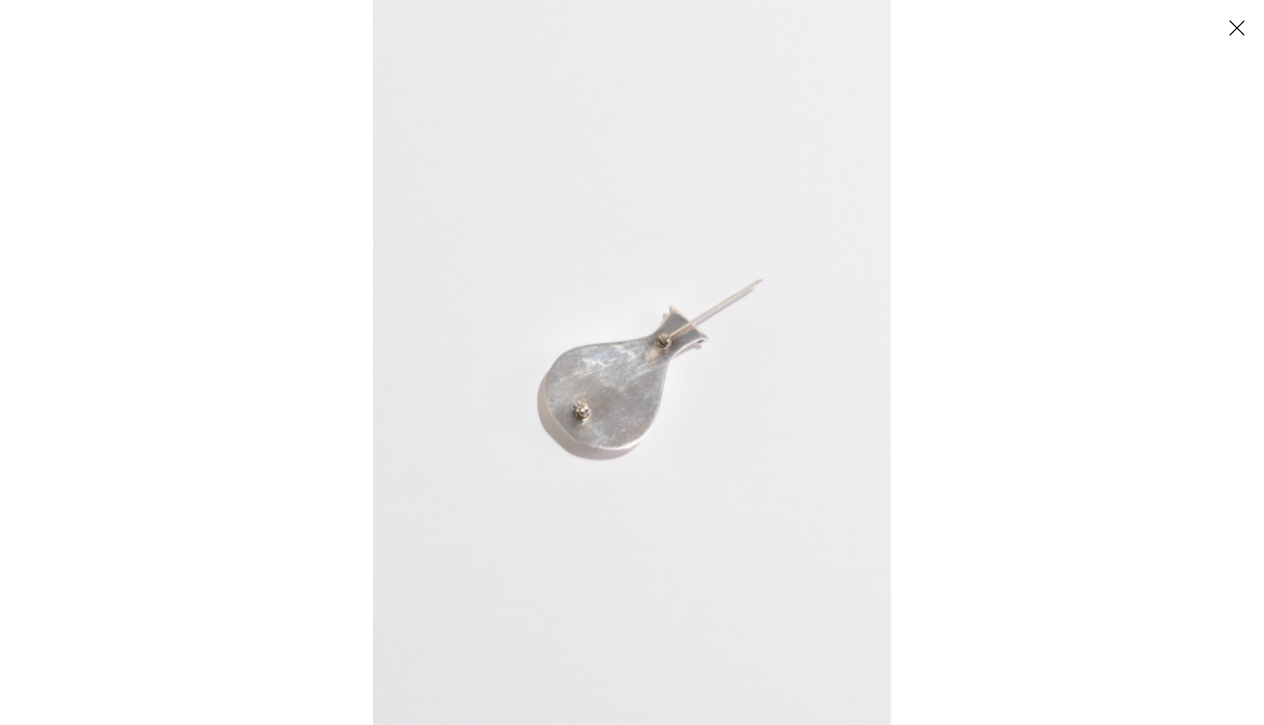 click at bounding box center [1005, 362] 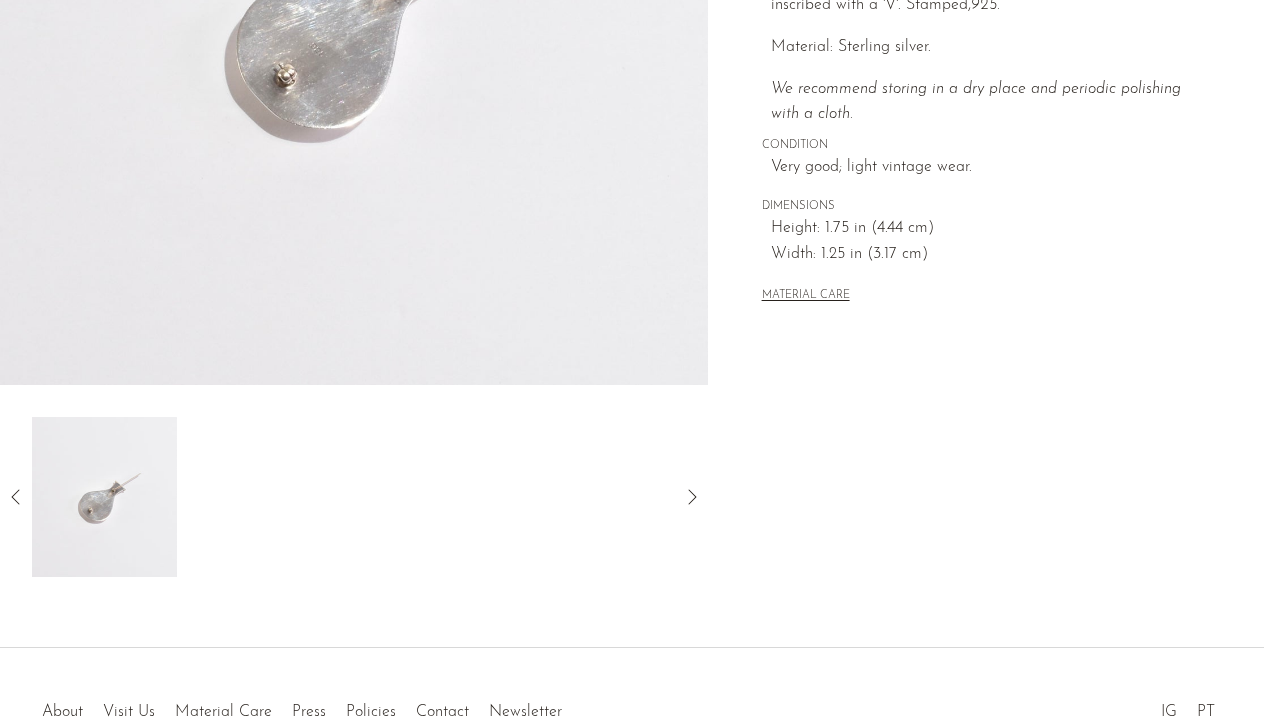 scroll, scrollTop: 459, scrollLeft: 0, axis: vertical 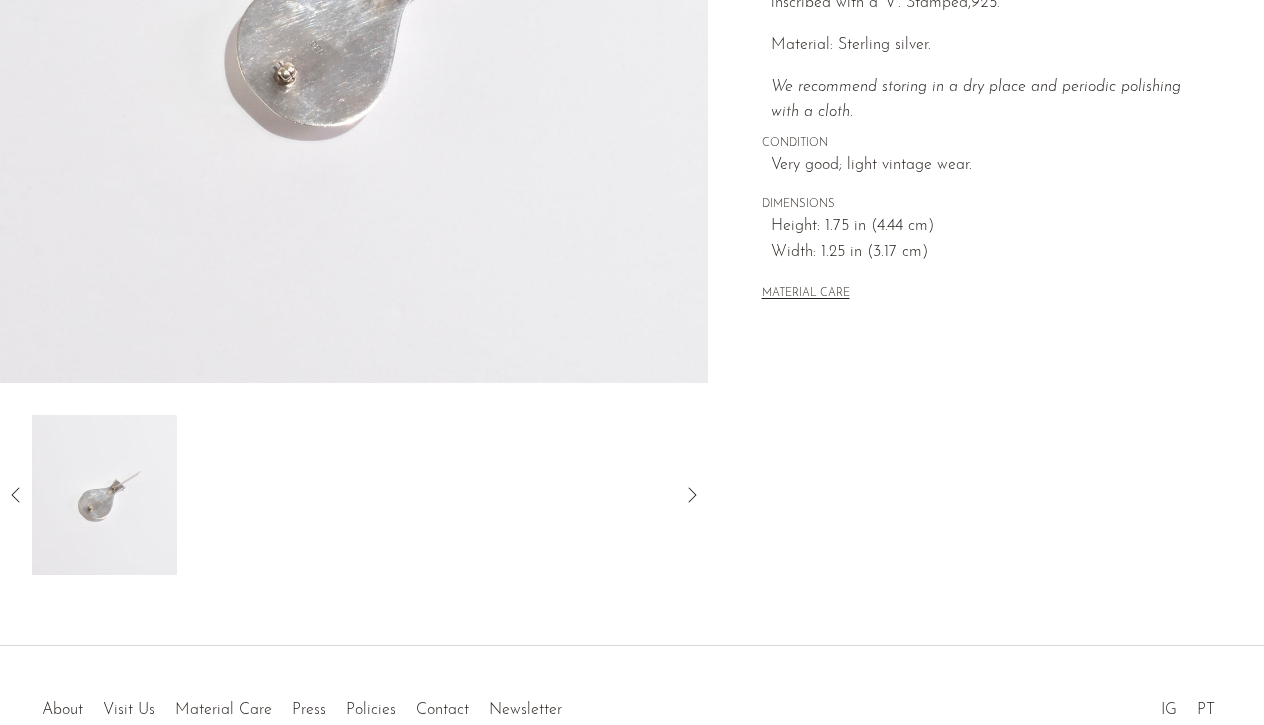 click at bounding box center [104, 495] 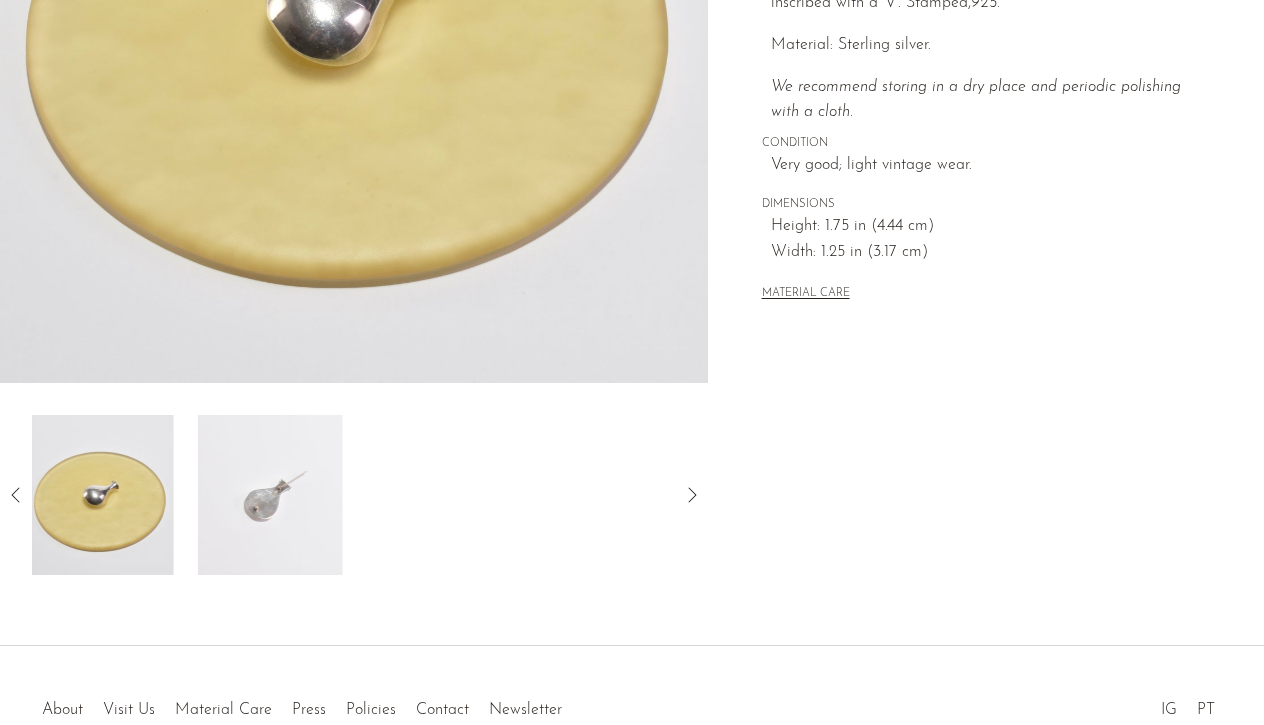 click 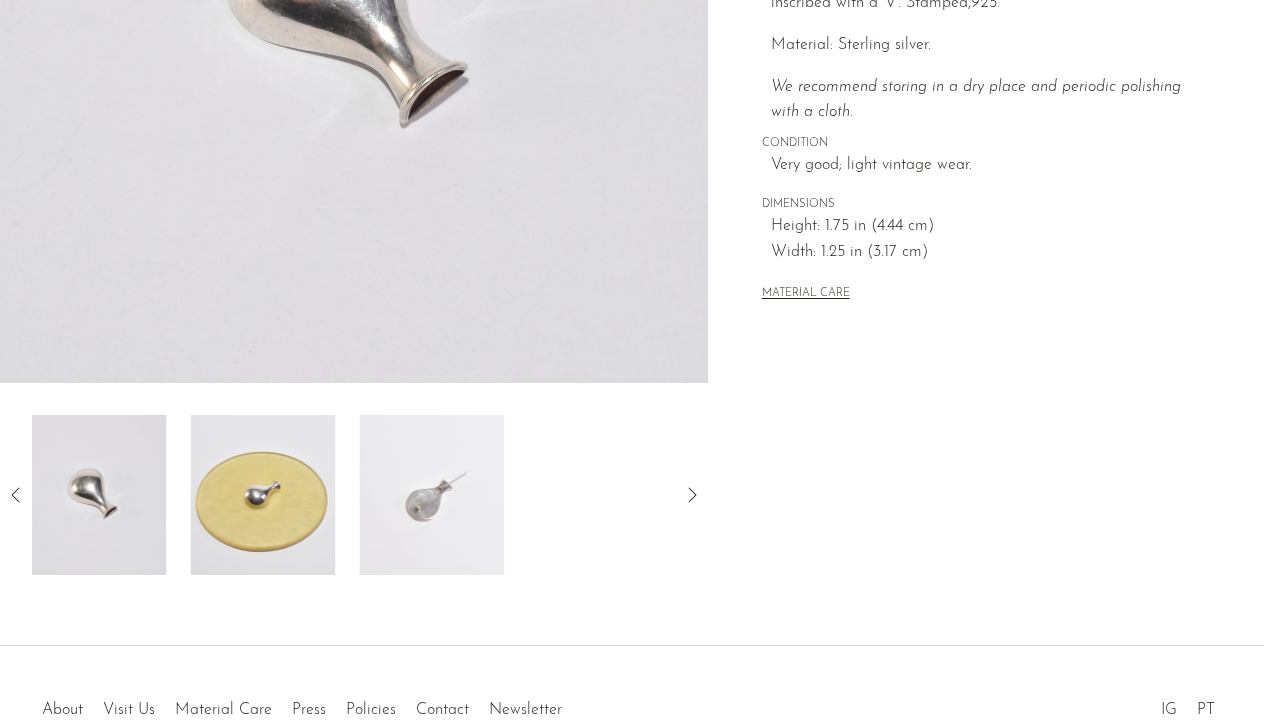 click 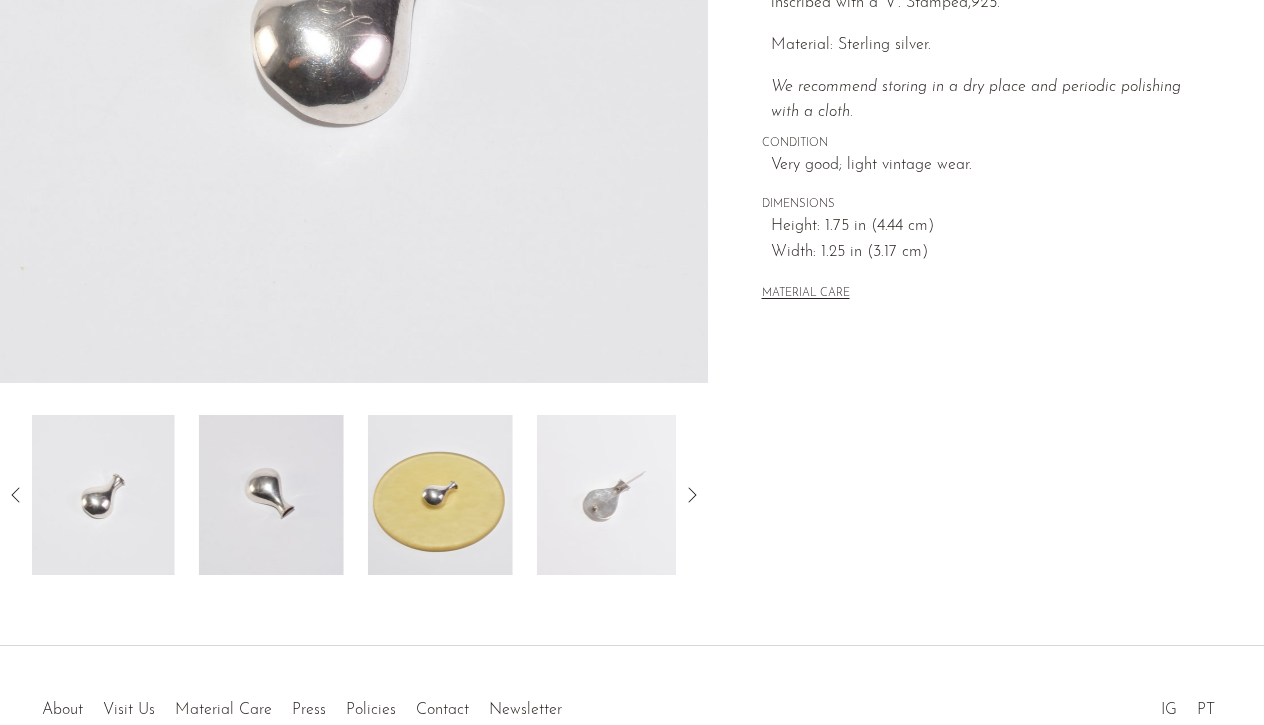 click 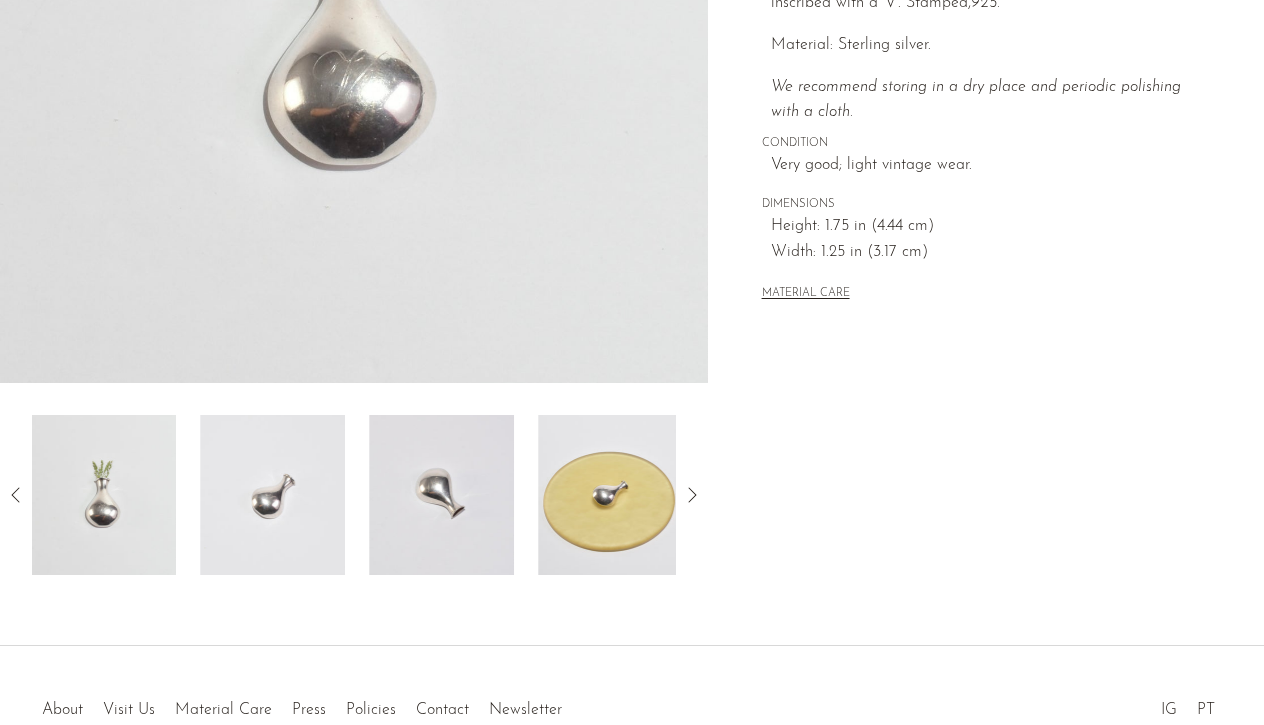 click 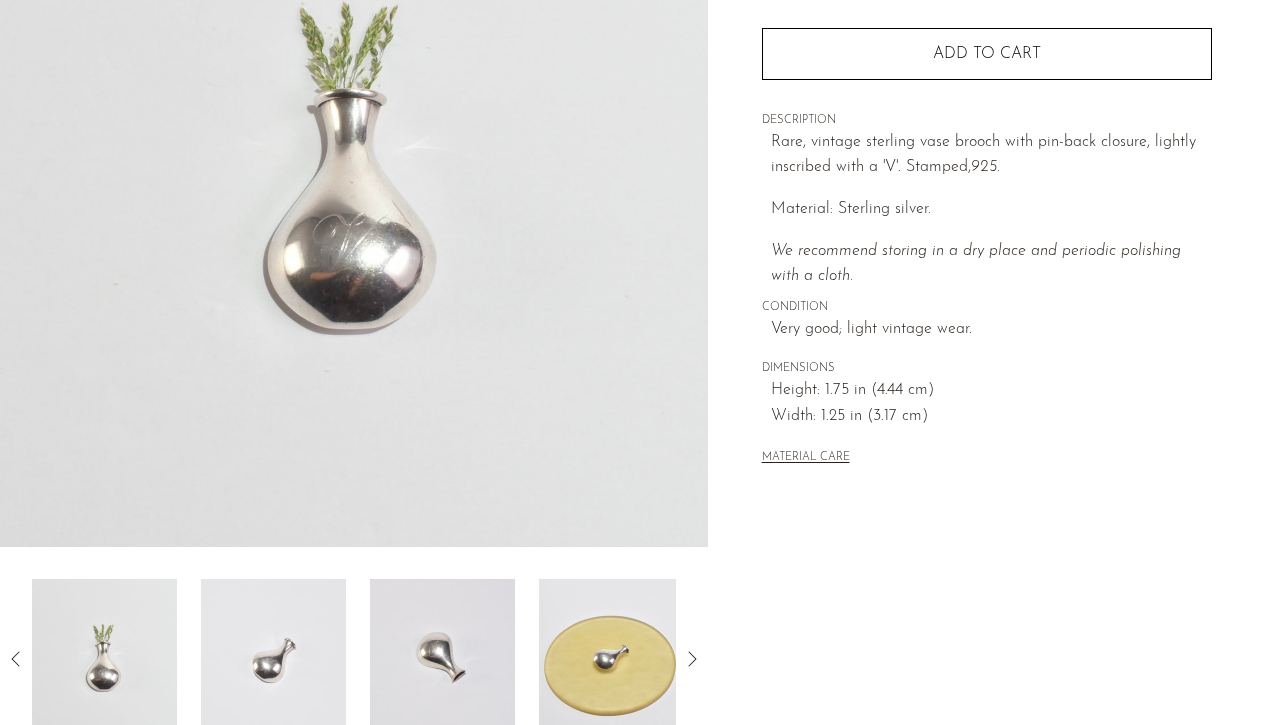 scroll, scrollTop: 161, scrollLeft: 0, axis: vertical 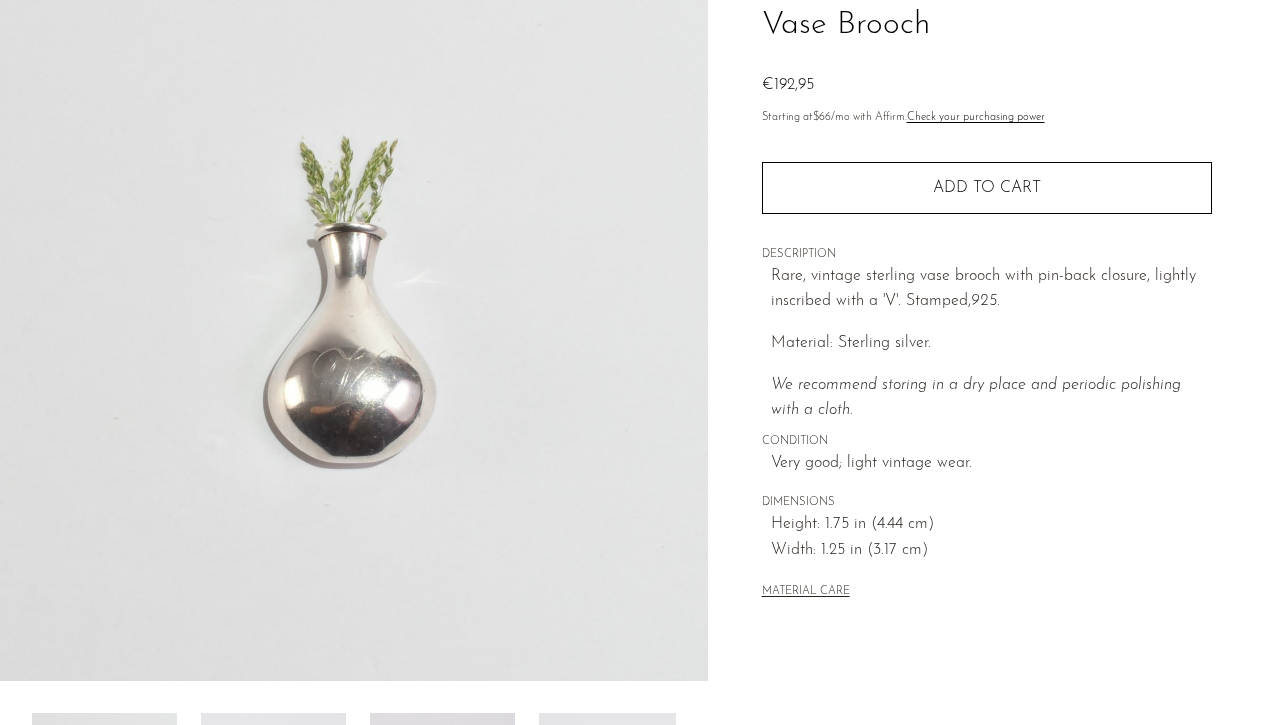 click at bounding box center [354, 306] 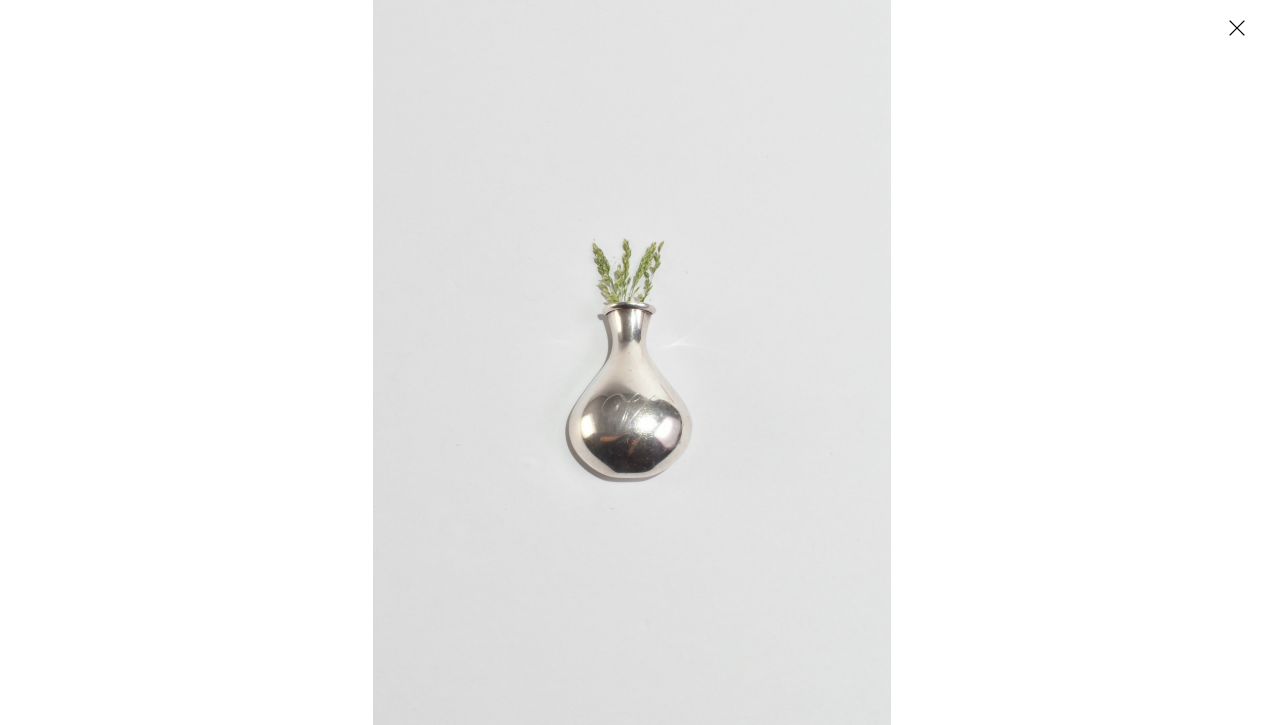 click at bounding box center (632, 362) 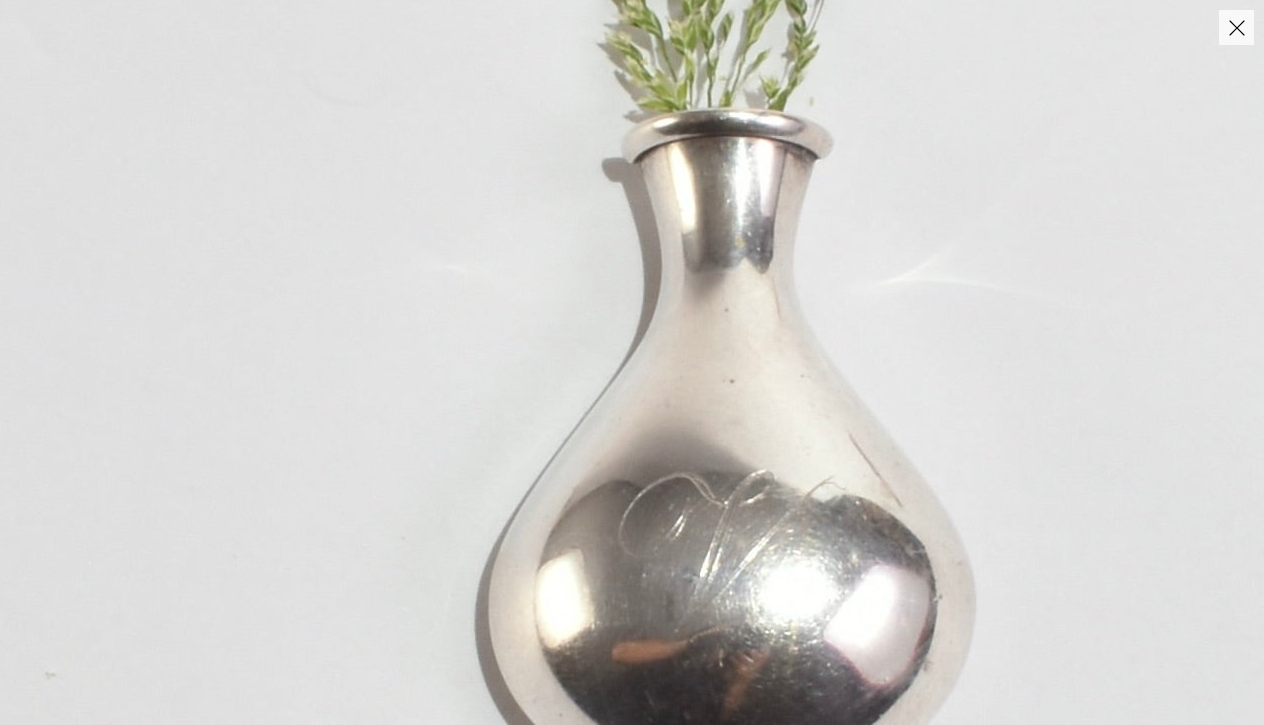 click at bounding box center [738, 349] 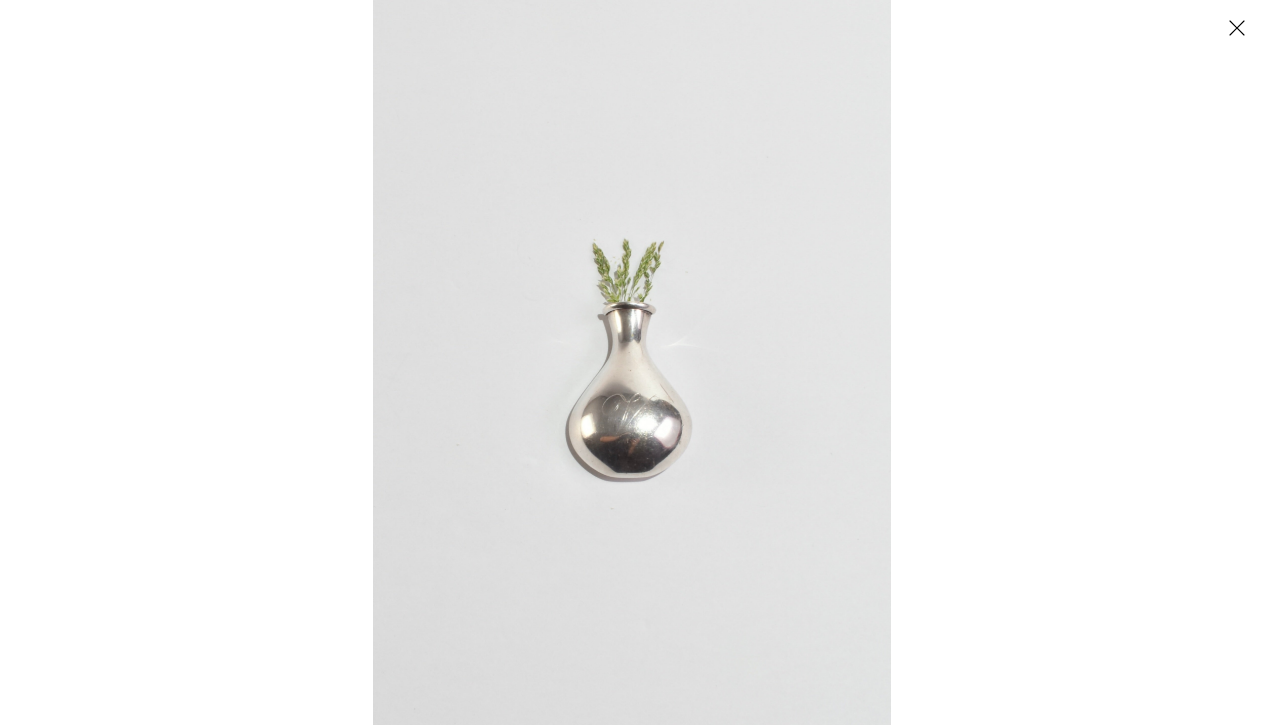 click at bounding box center [1005, 362] 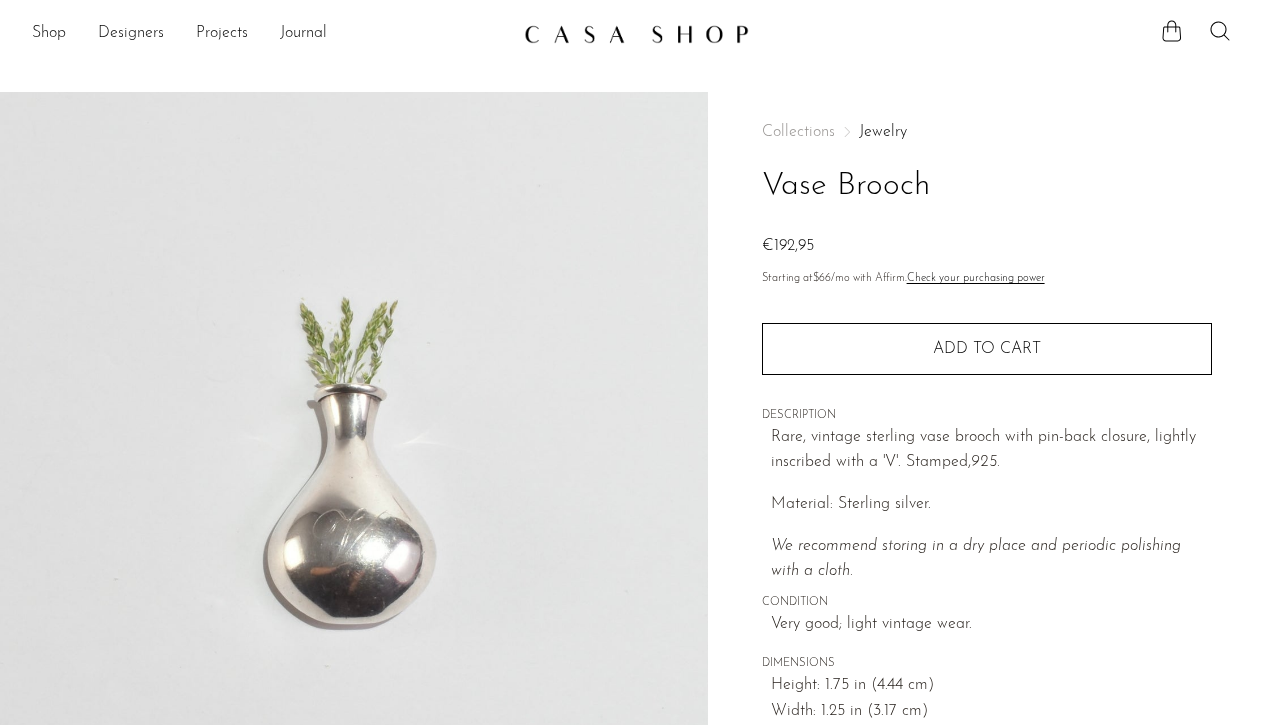 scroll, scrollTop: 0, scrollLeft: 0, axis: both 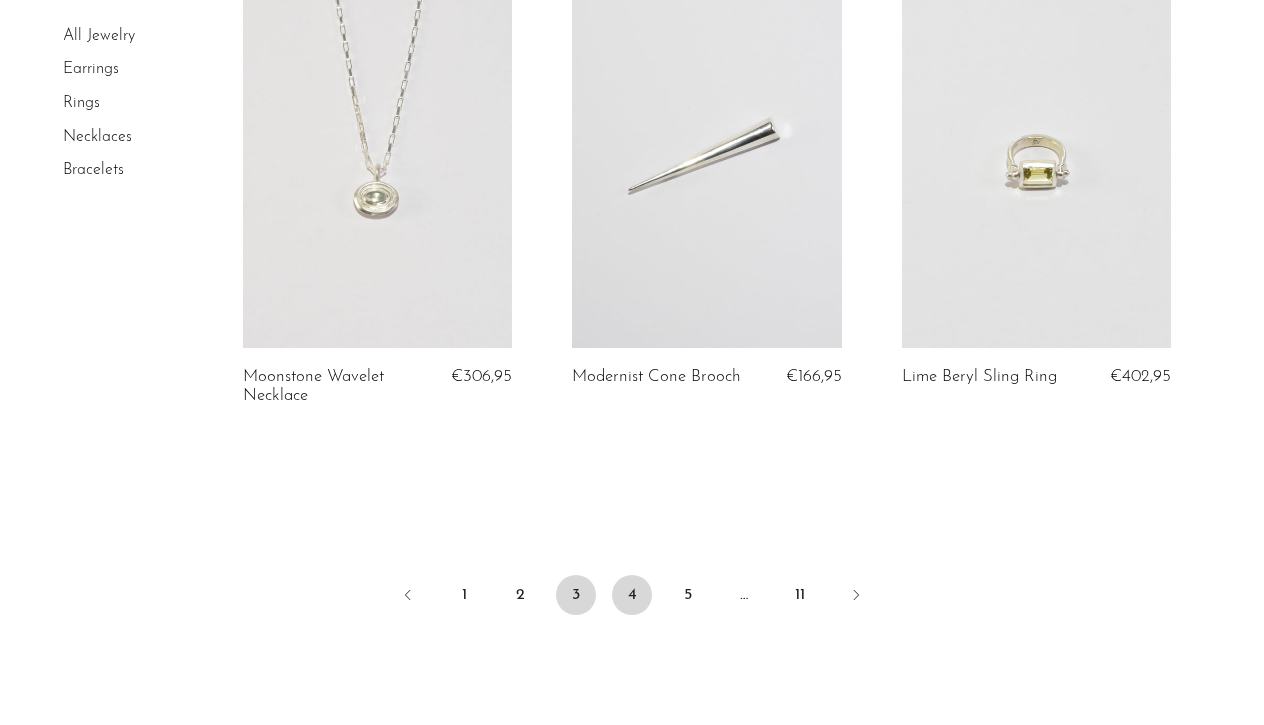click on "4" at bounding box center (632, 595) 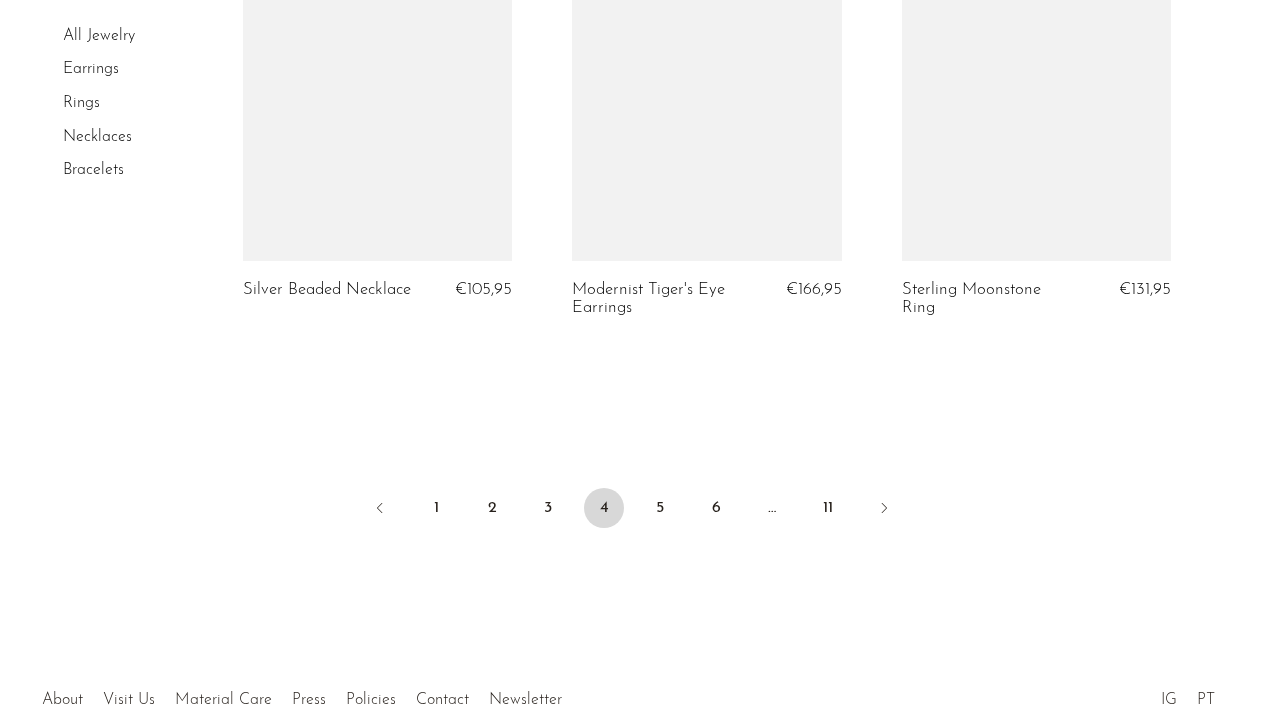 scroll, scrollTop: 5626, scrollLeft: 0, axis: vertical 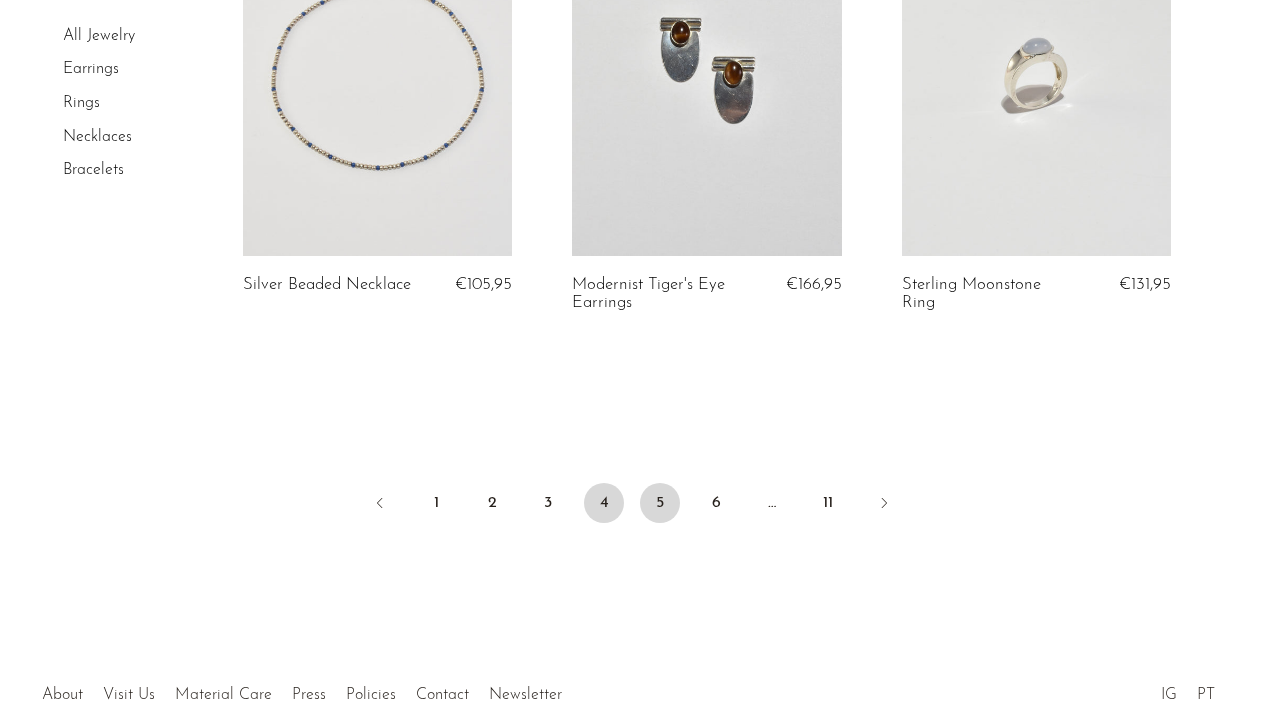 click on "5" at bounding box center (660, 503) 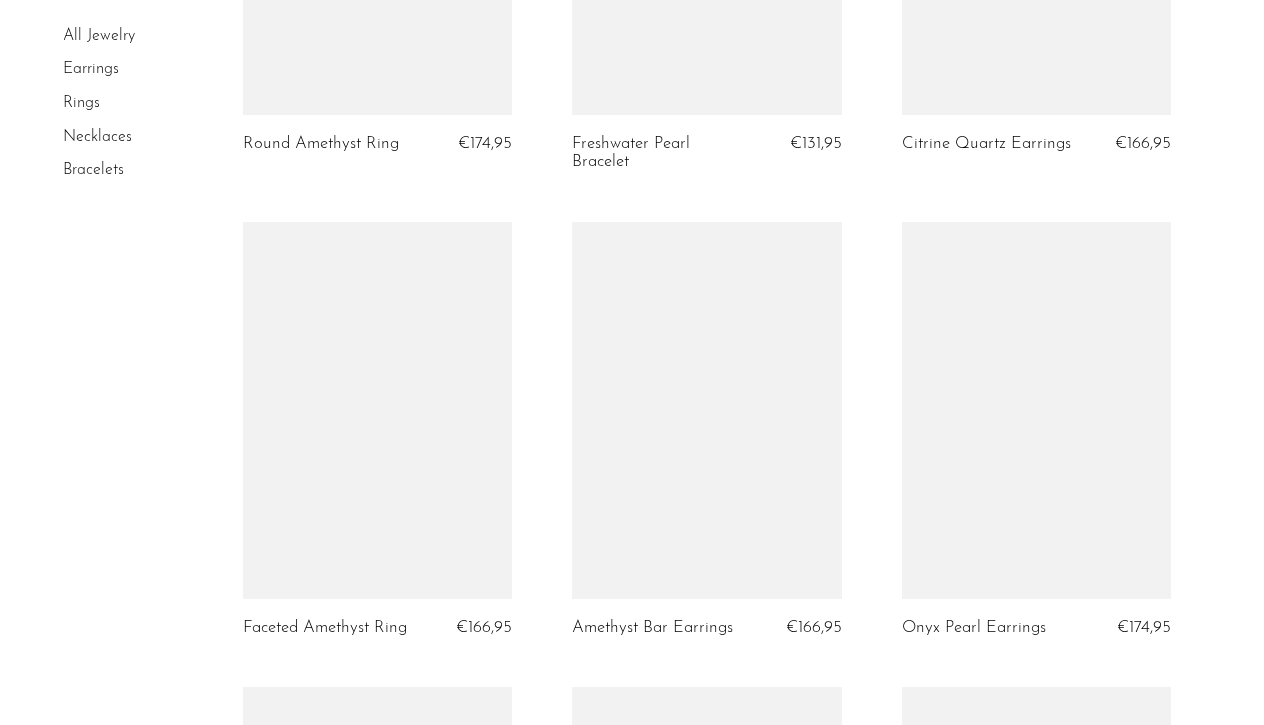 scroll, scrollTop: 3818, scrollLeft: 0, axis: vertical 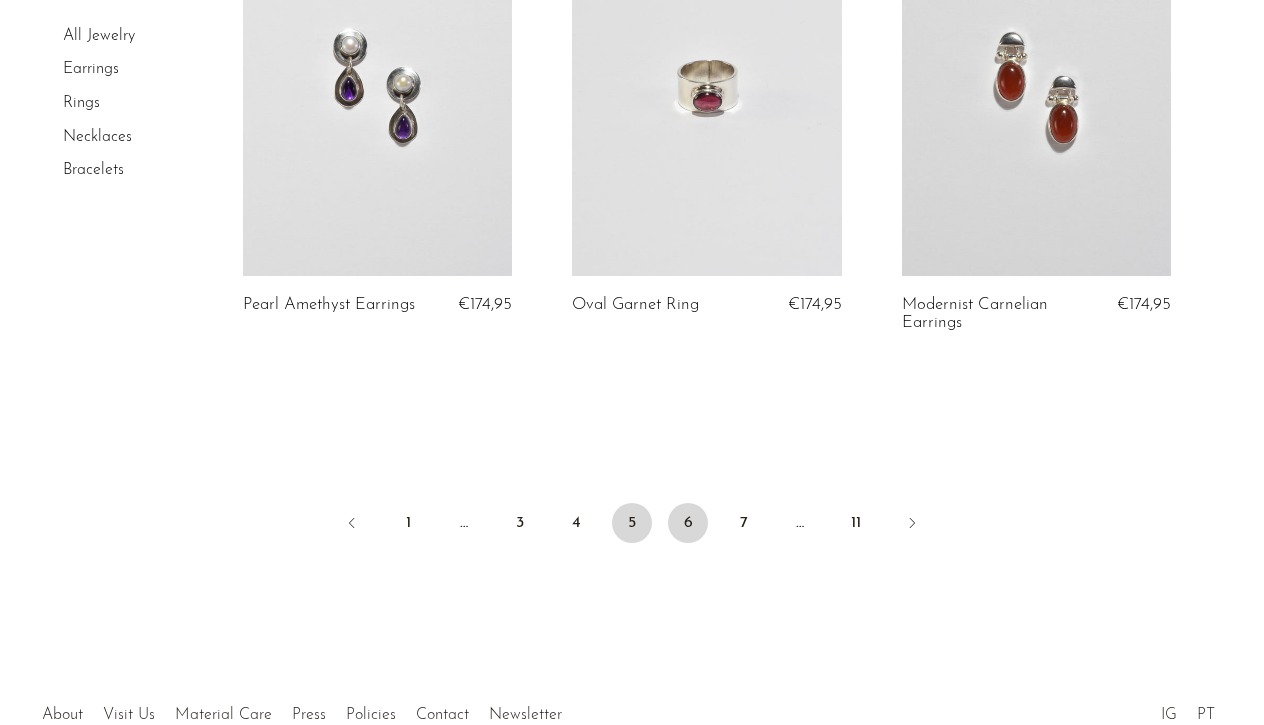 click on "6" at bounding box center (688, 523) 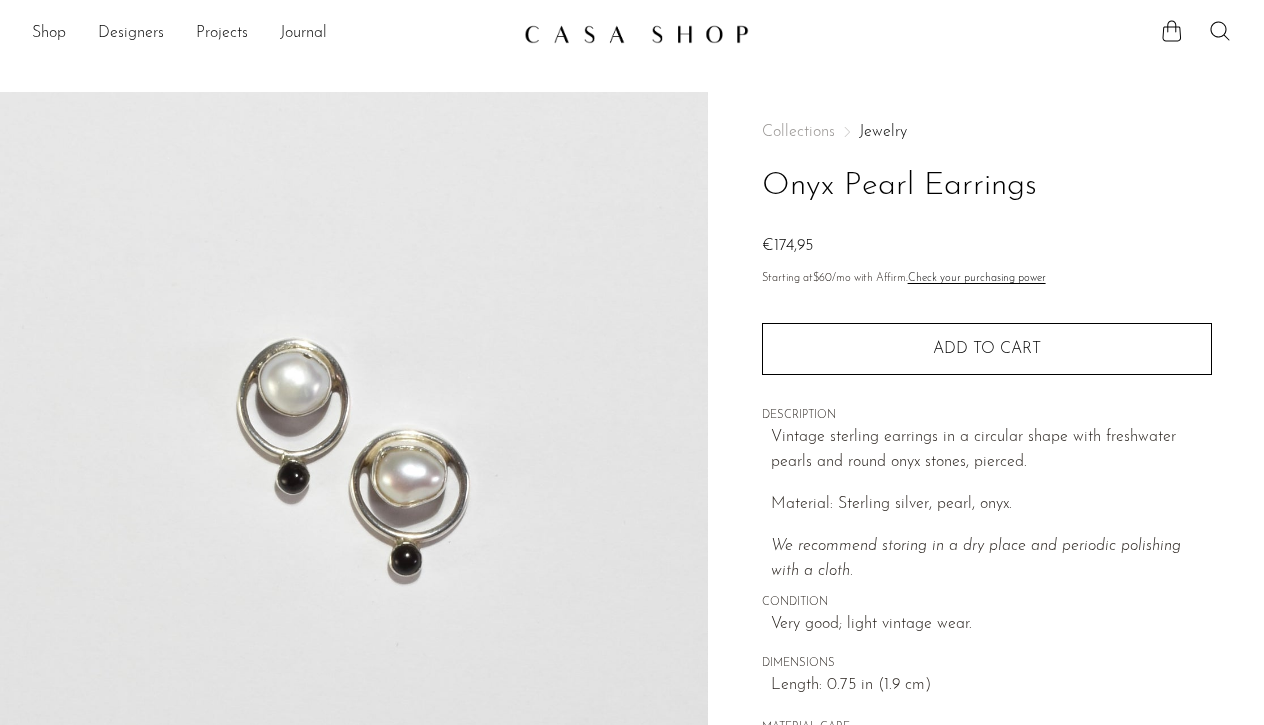 scroll, scrollTop: 0, scrollLeft: 0, axis: both 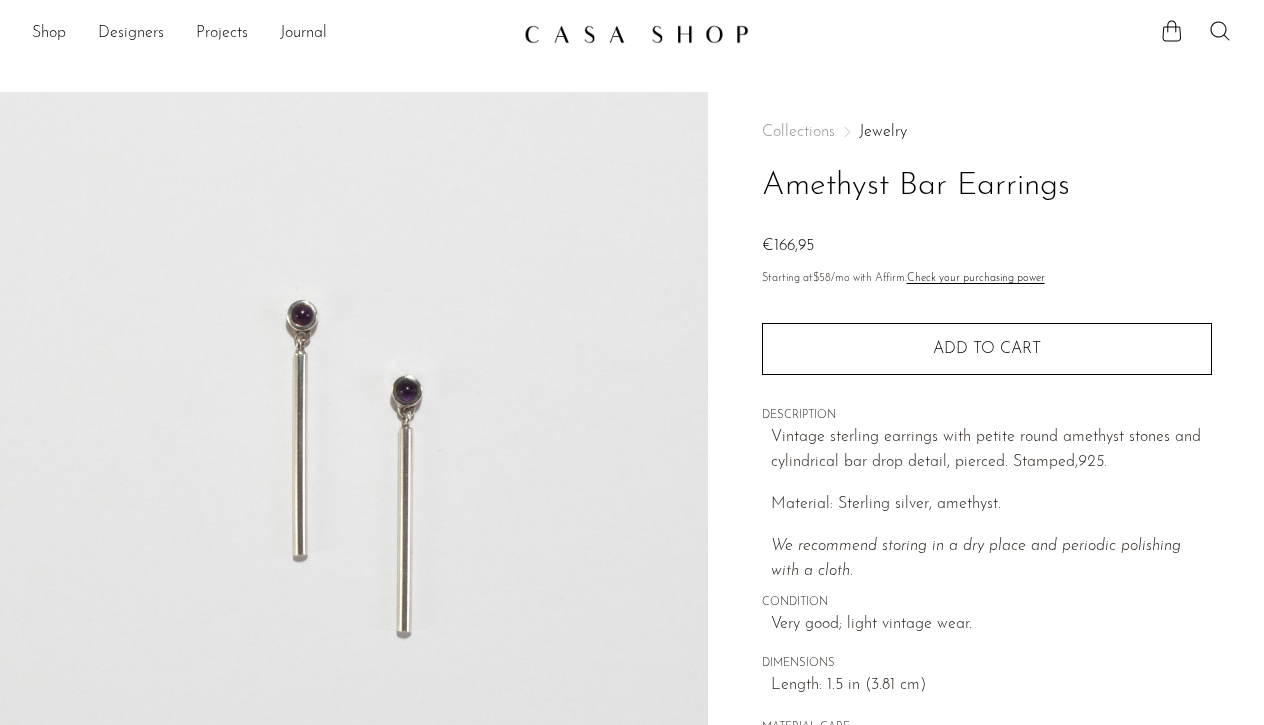 click at bounding box center (354, 467) 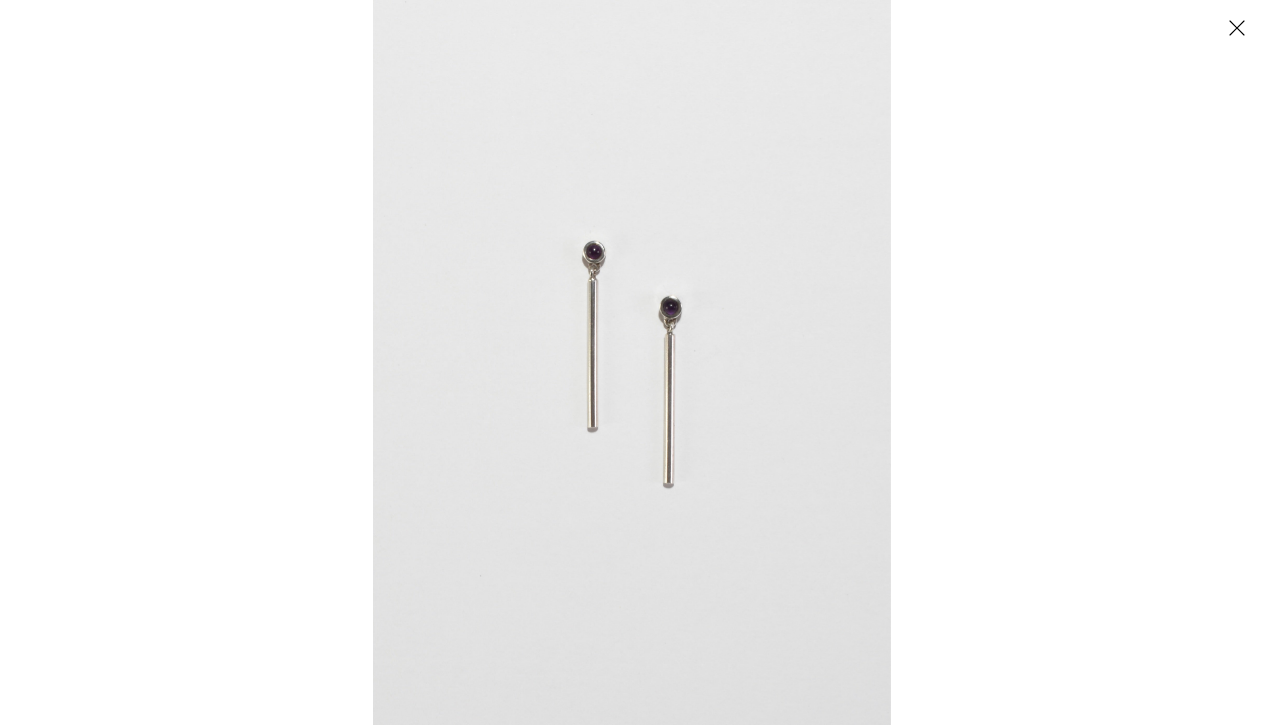 click at bounding box center (632, 362) 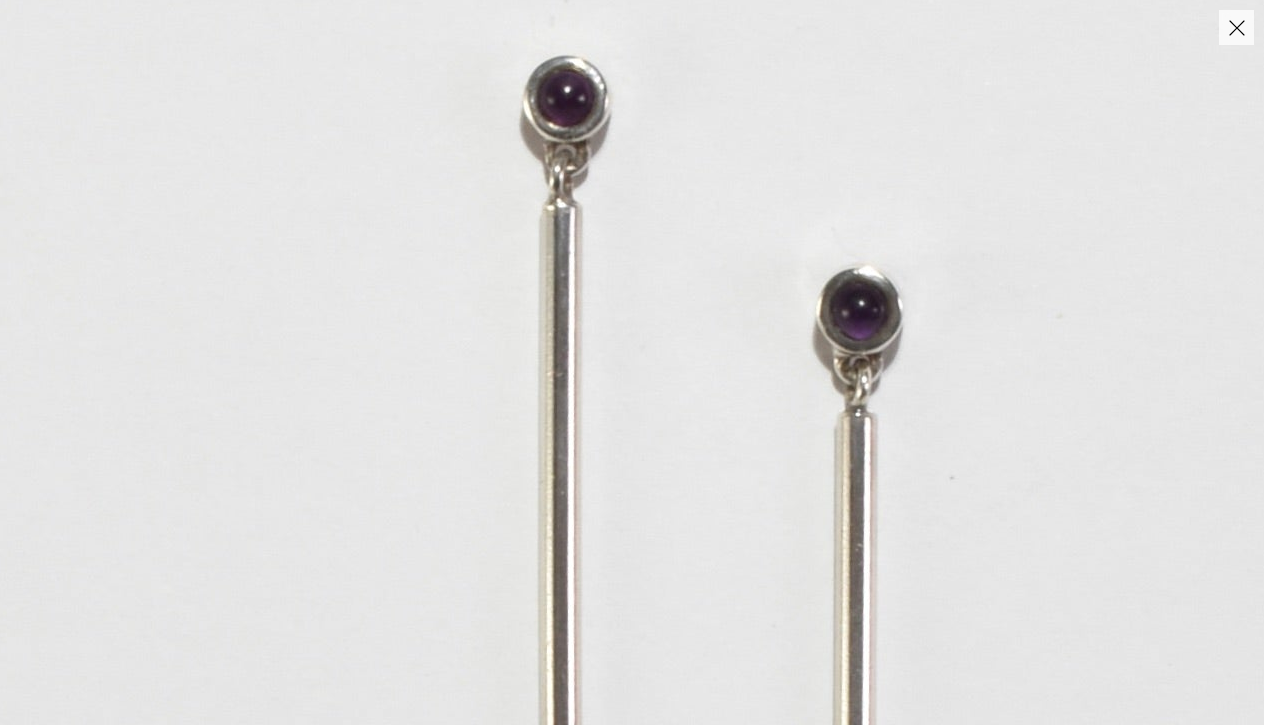 click at bounding box center [711, 522] 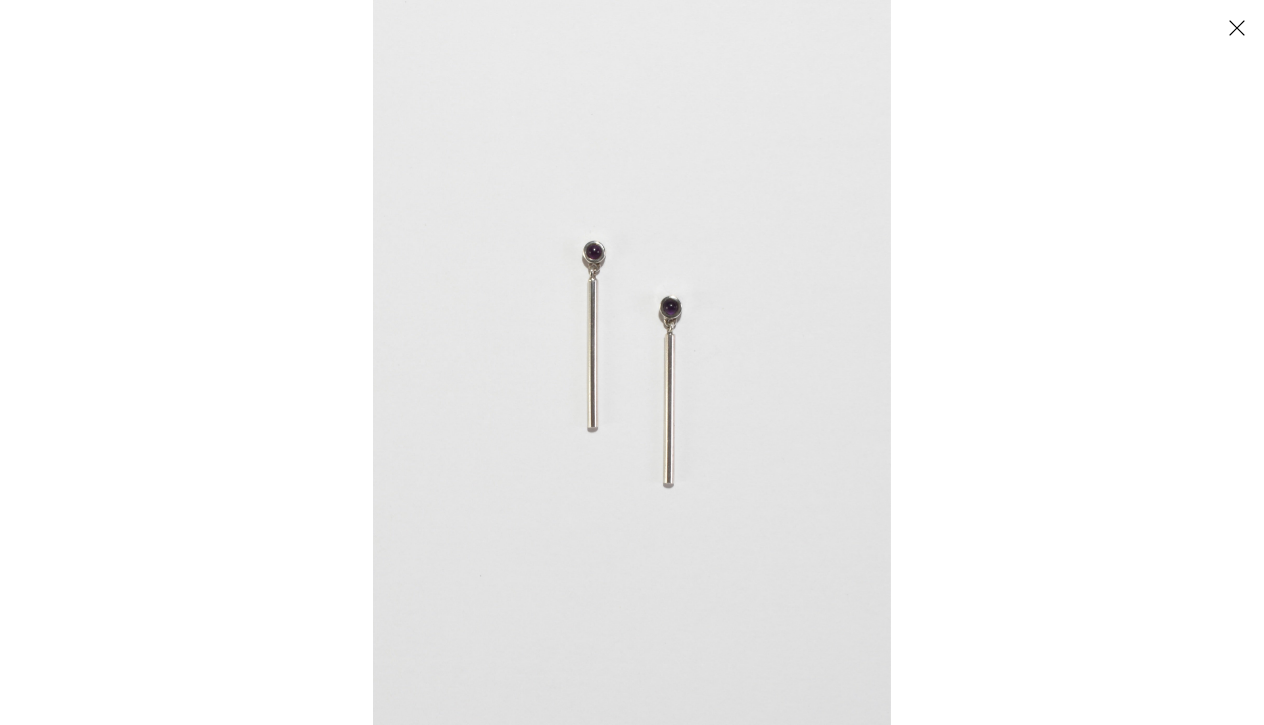 click at bounding box center (1005, 362) 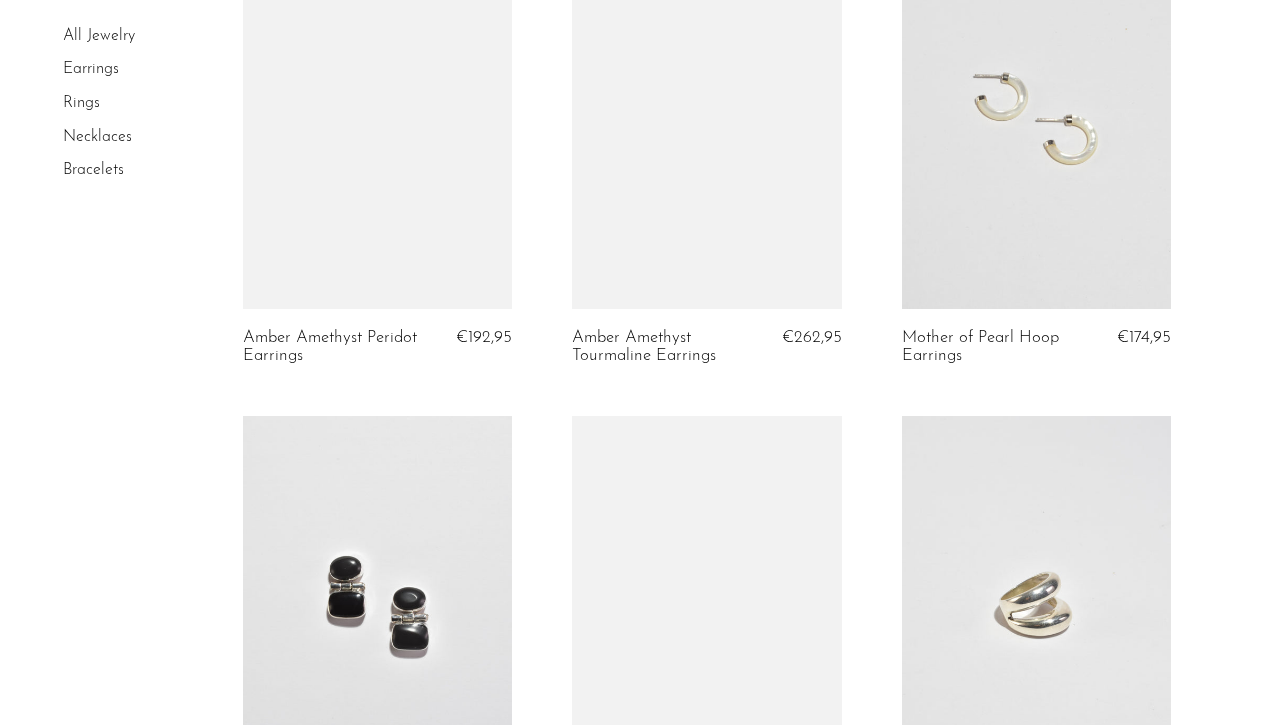 scroll, scrollTop: 1714, scrollLeft: 0, axis: vertical 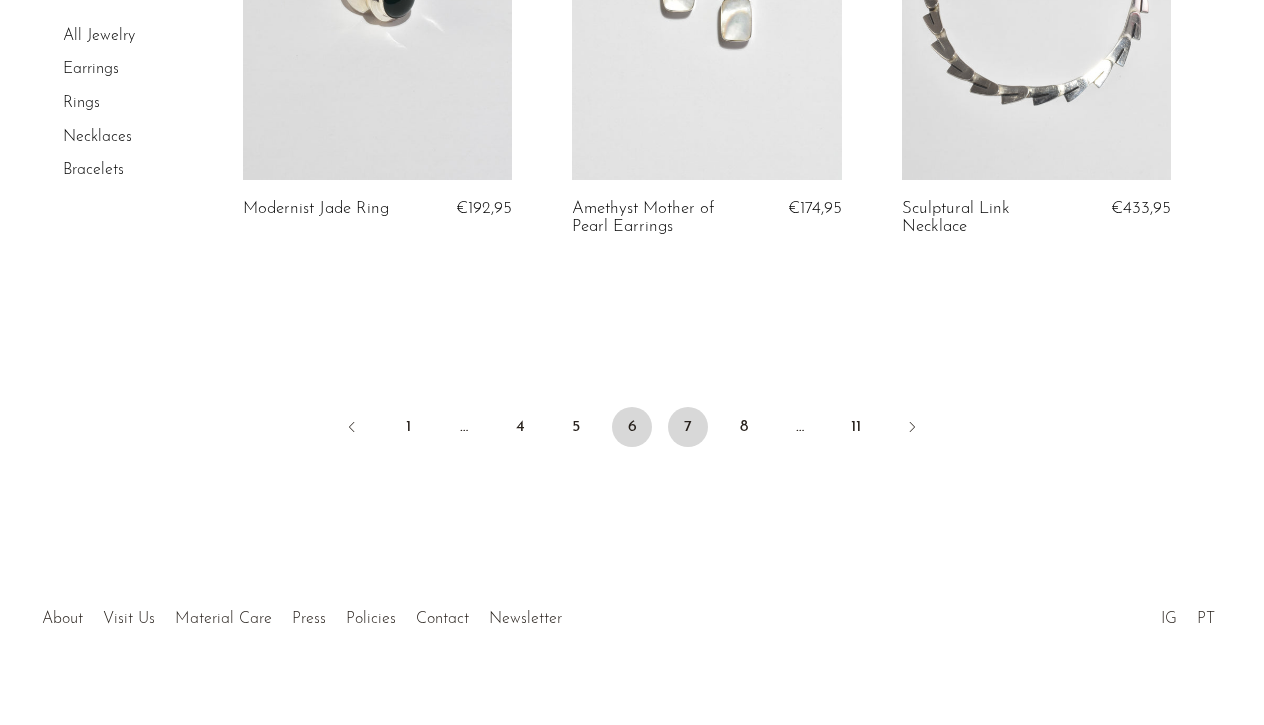 click on "7" at bounding box center [688, 427] 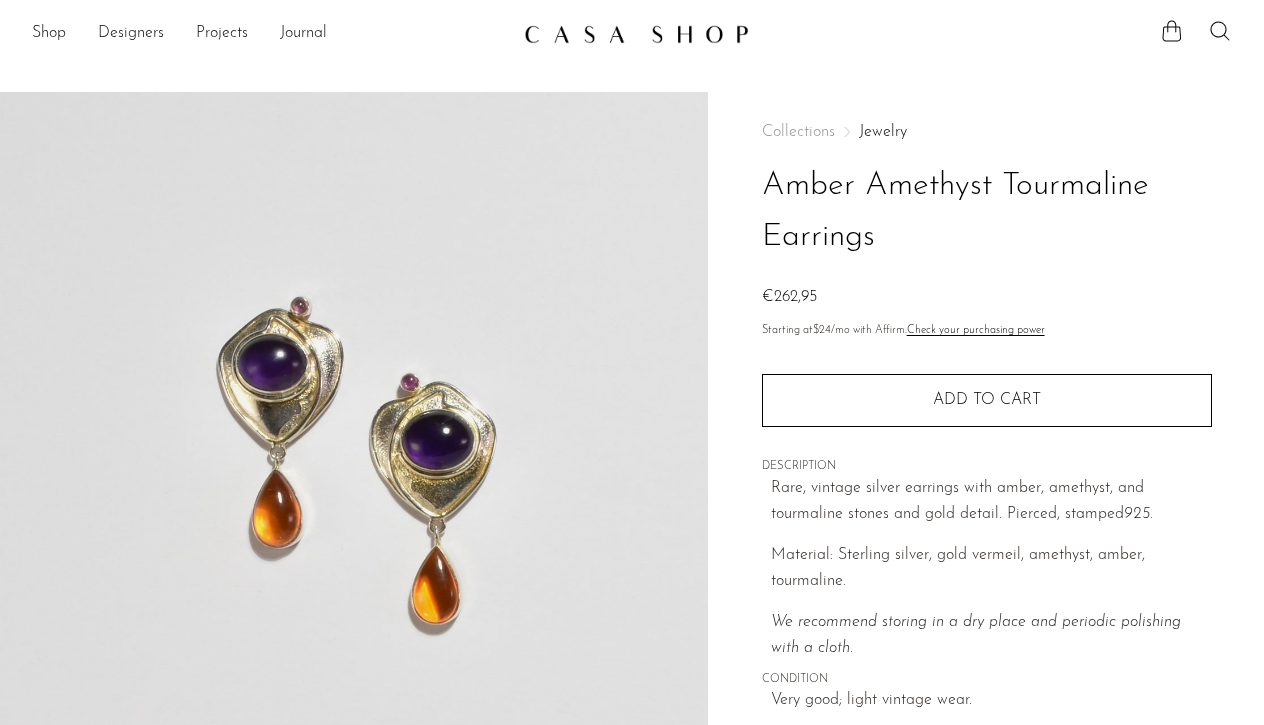 scroll, scrollTop: 0, scrollLeft: 0, axis: both 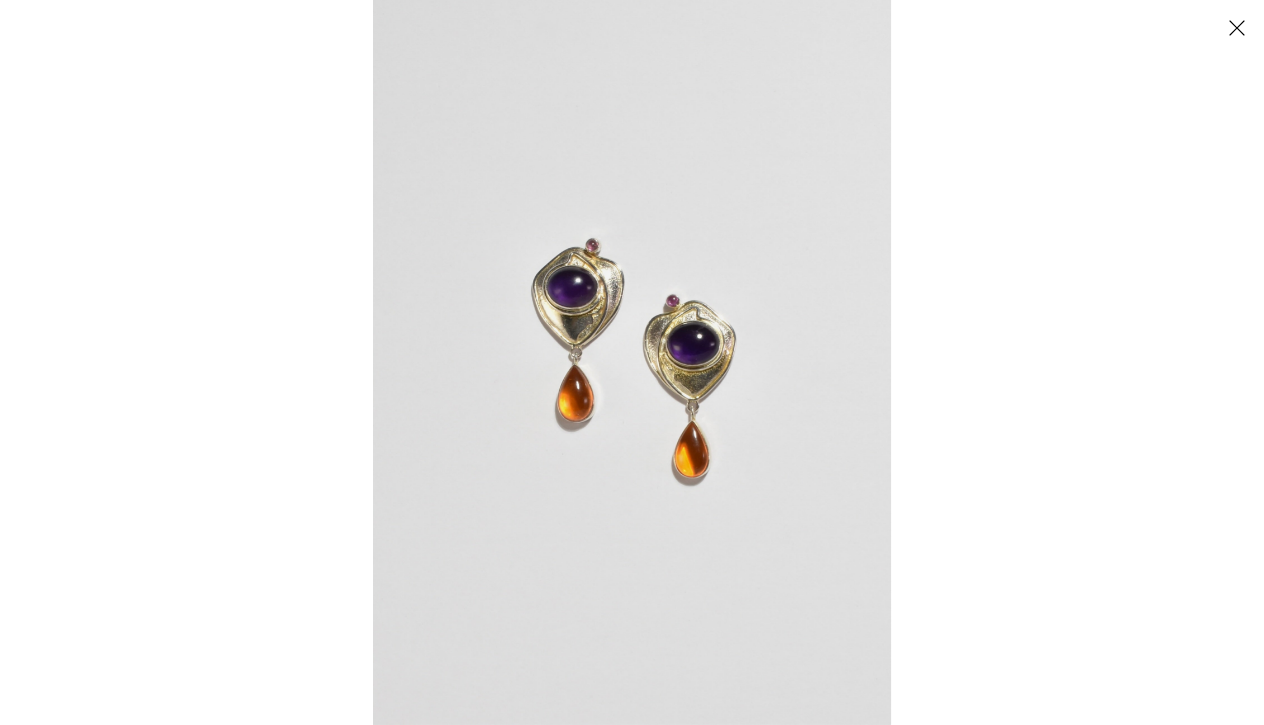 click at bounding box center [632, 362] 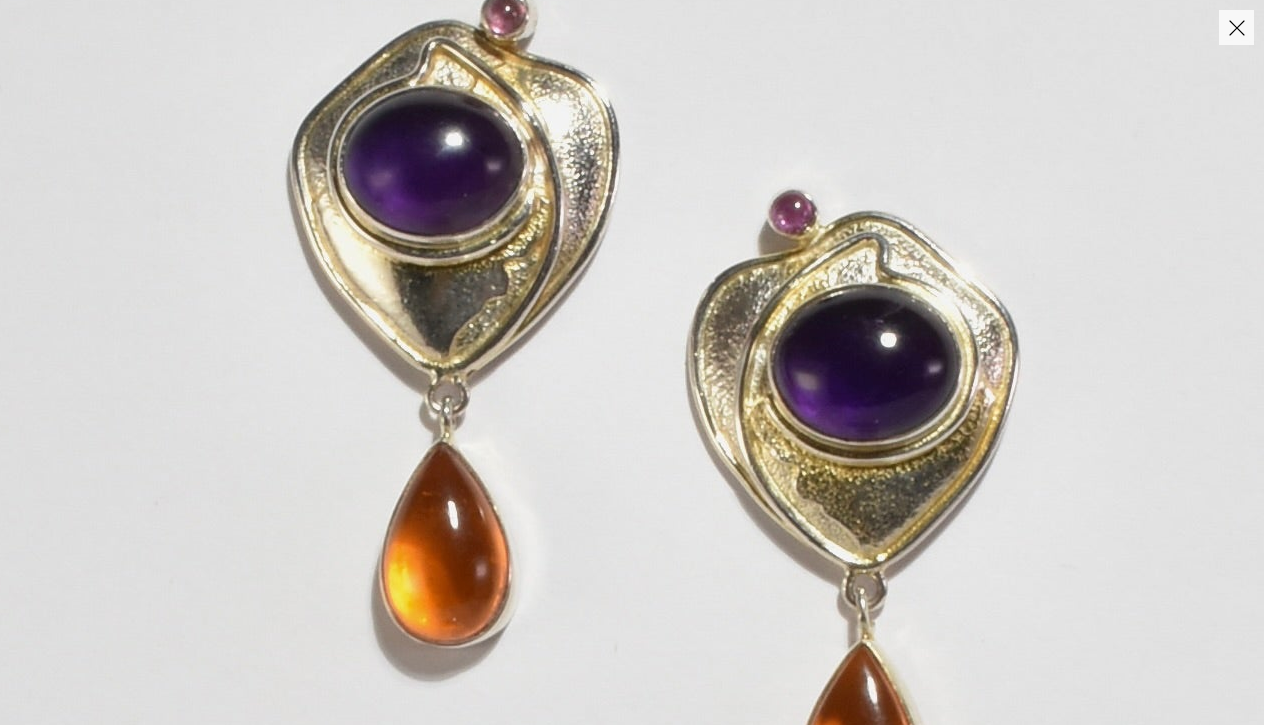 click at bounding box center (647, 433) 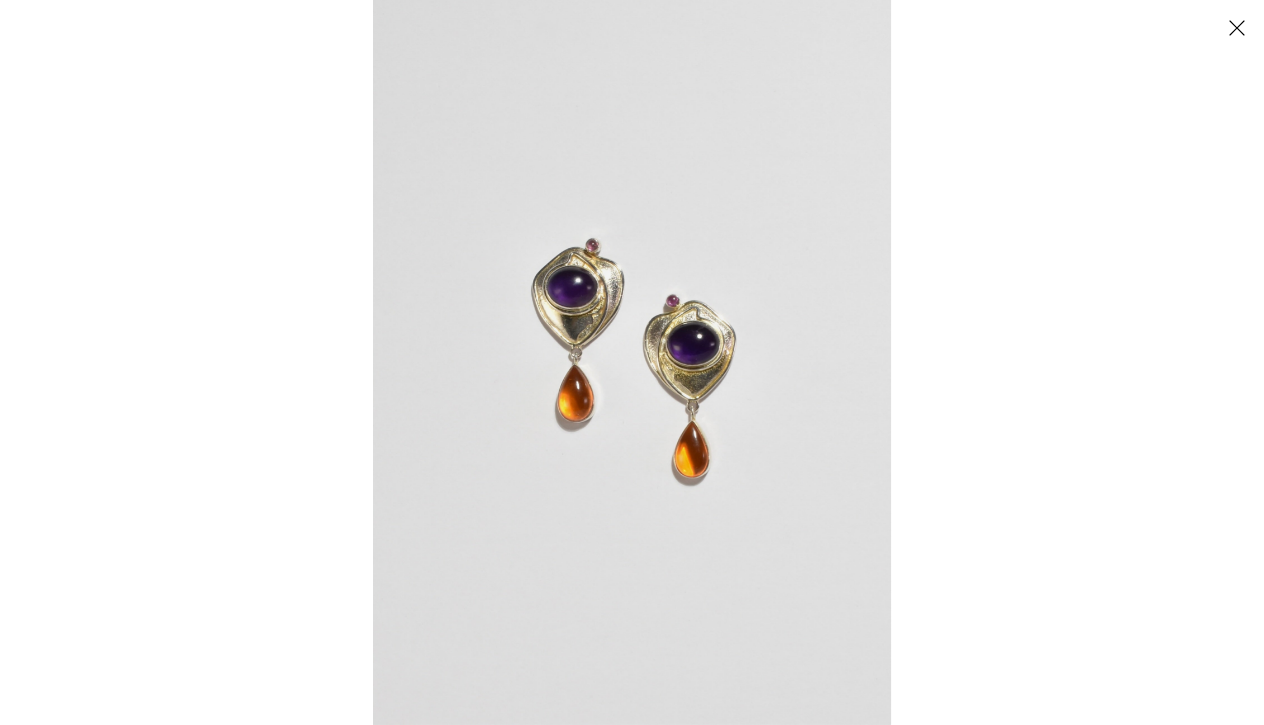 click at bounding box center (1005, 362) 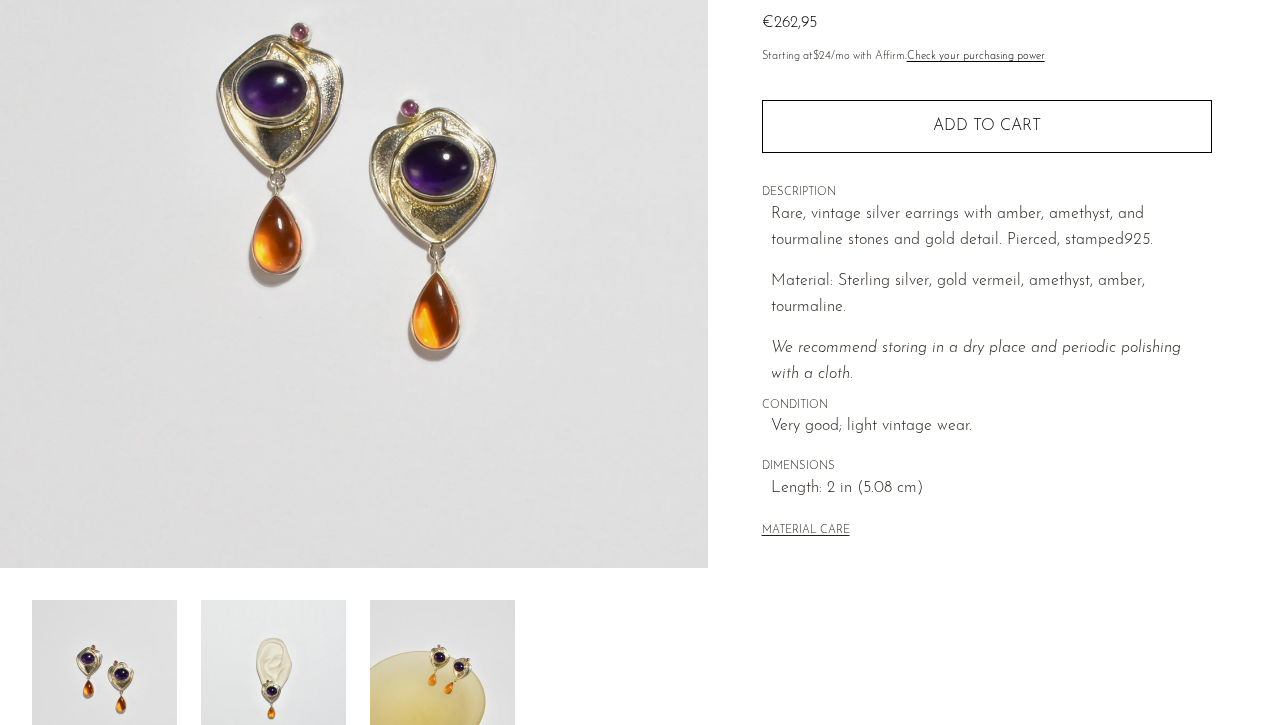 scroll, scrollTop: 289, scrollLeft: 0, axis: vertical 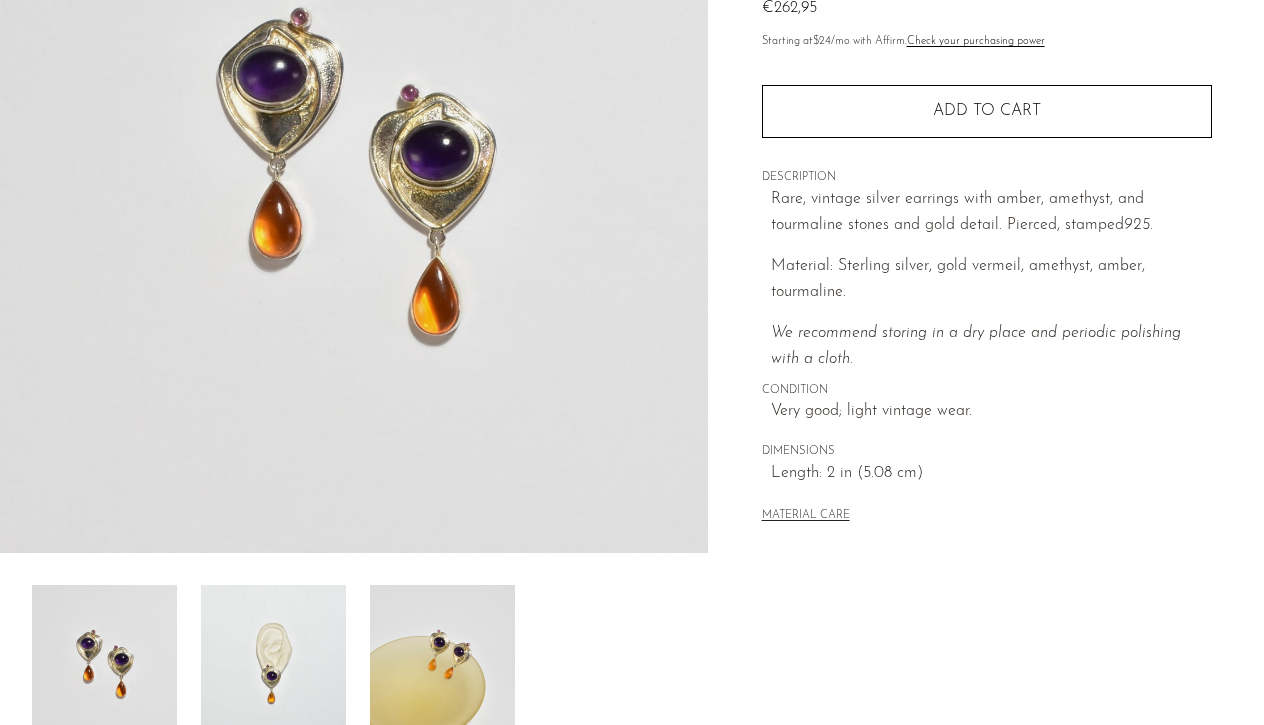 click at bounding box center (442, 665) 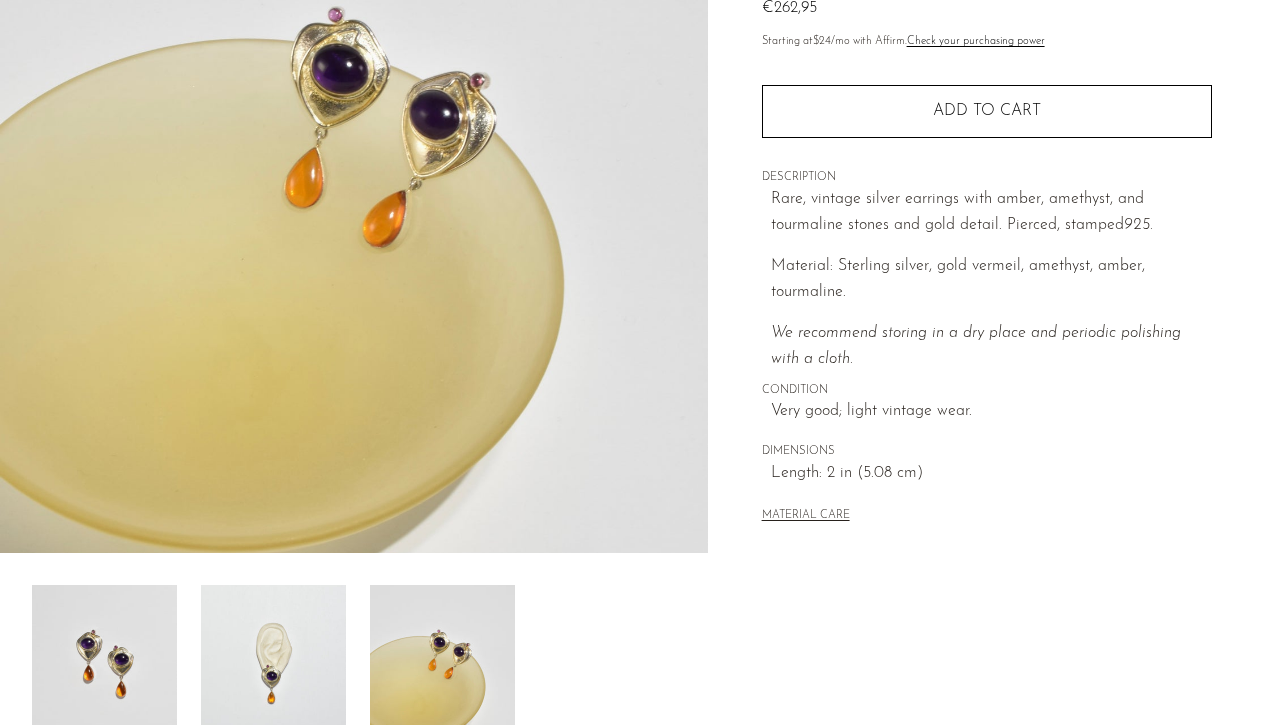 click at bounding box center (273, 665) 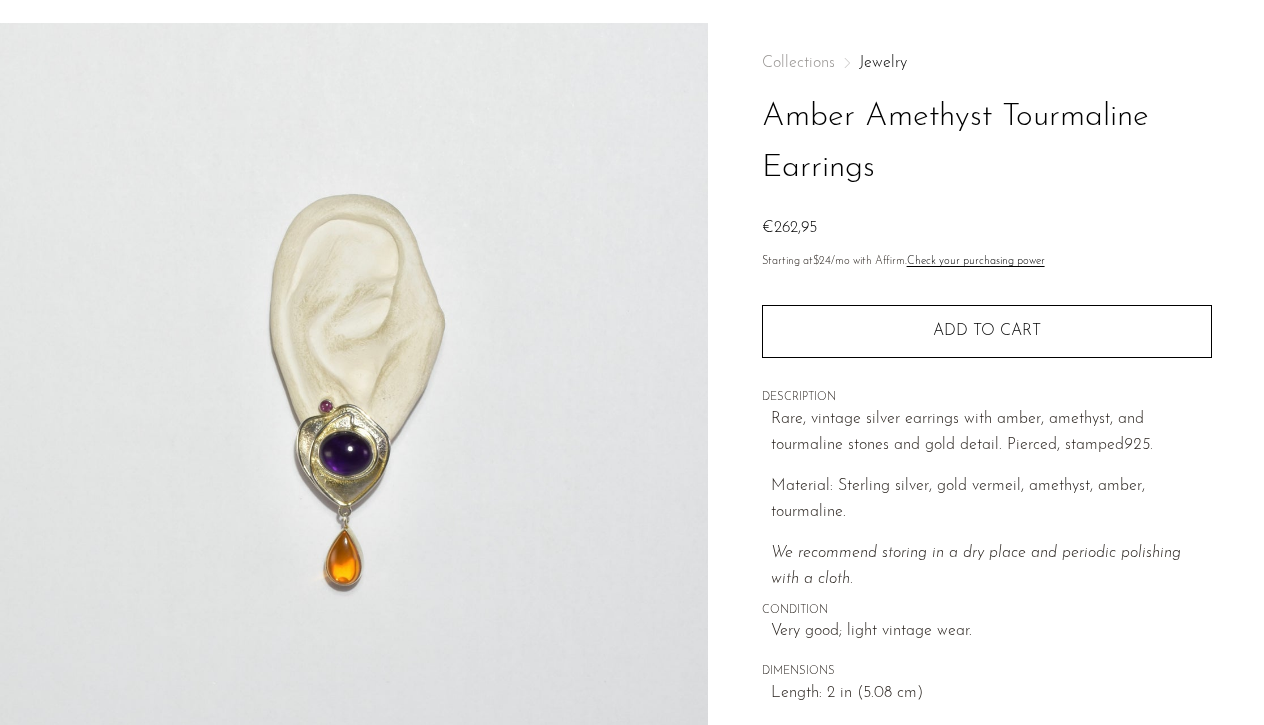 scroll, scrollTop: 66, scrollLeft: 0, axis: vertical 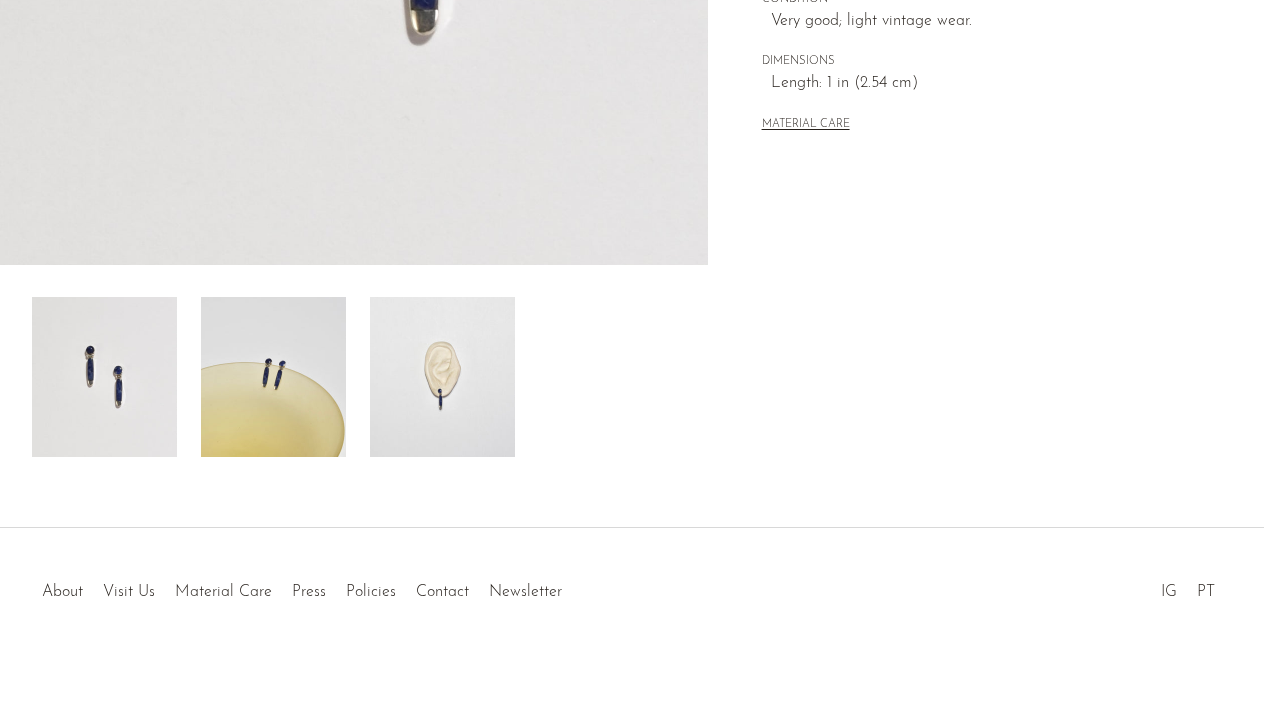 click at bounding box center [273, 377] 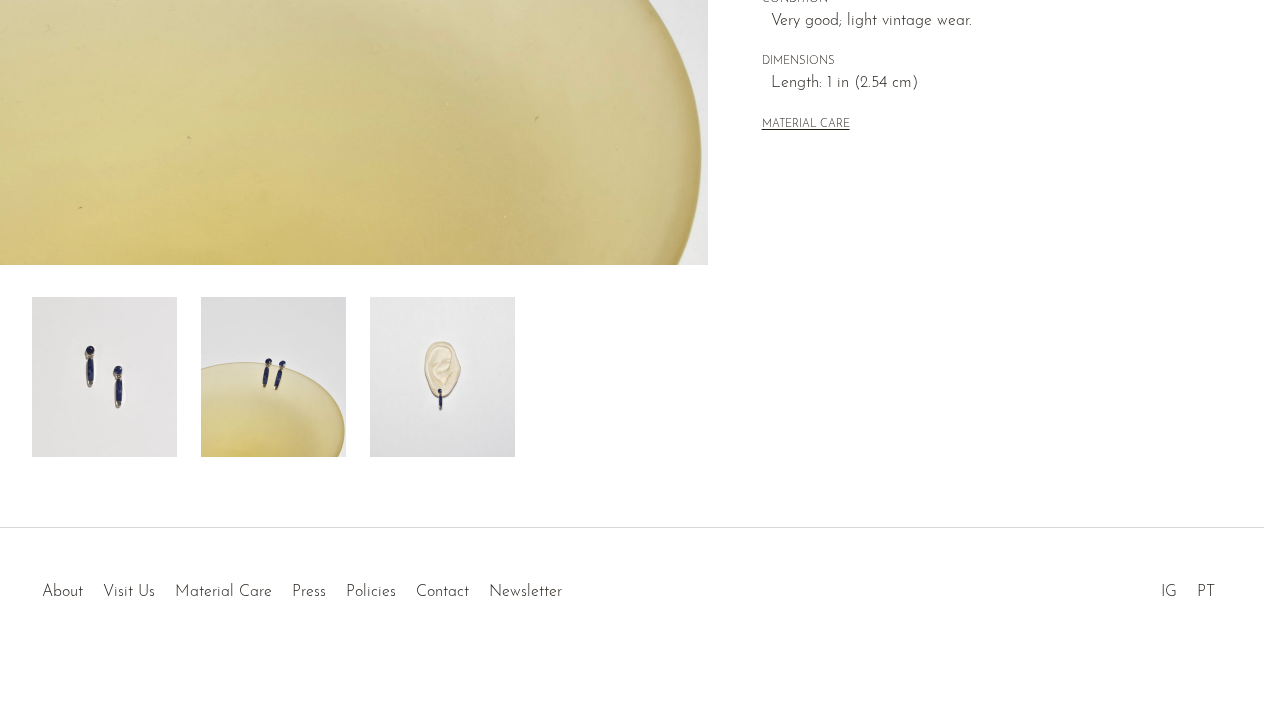 click at bounding box center [442, 377] 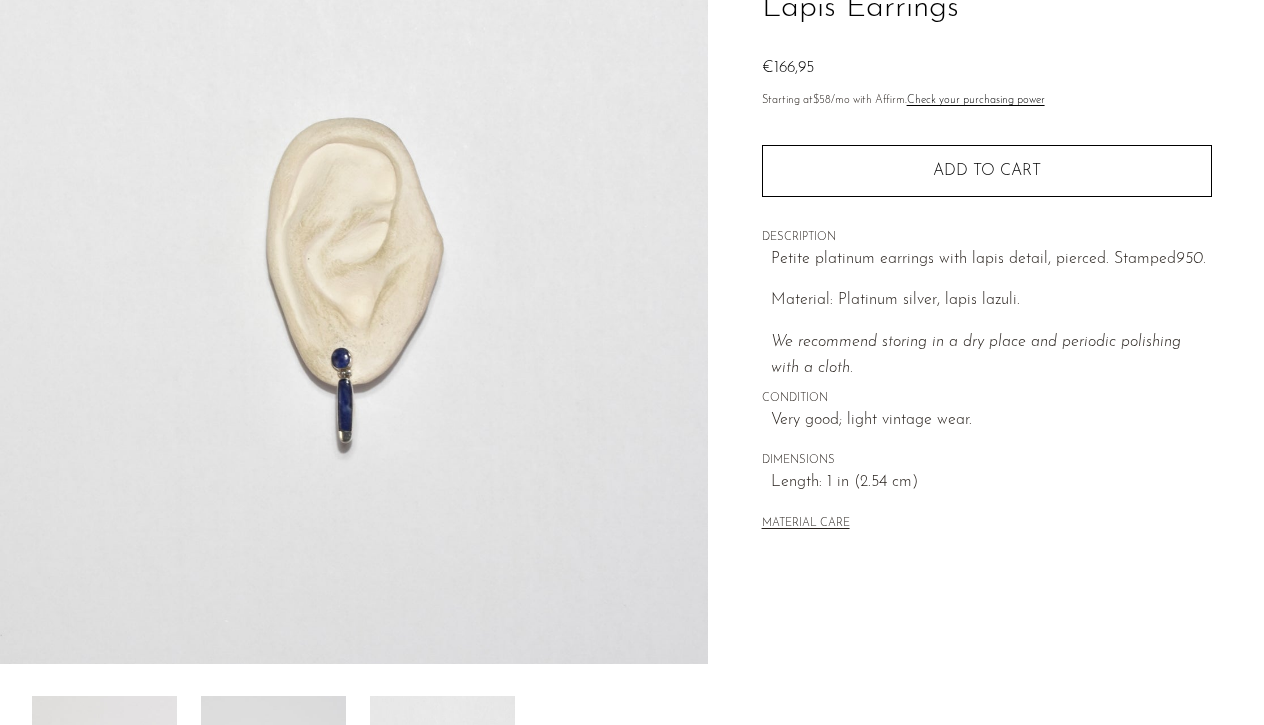scroll, scrollTop: 169, scrollLeft: 0, axis: vertical 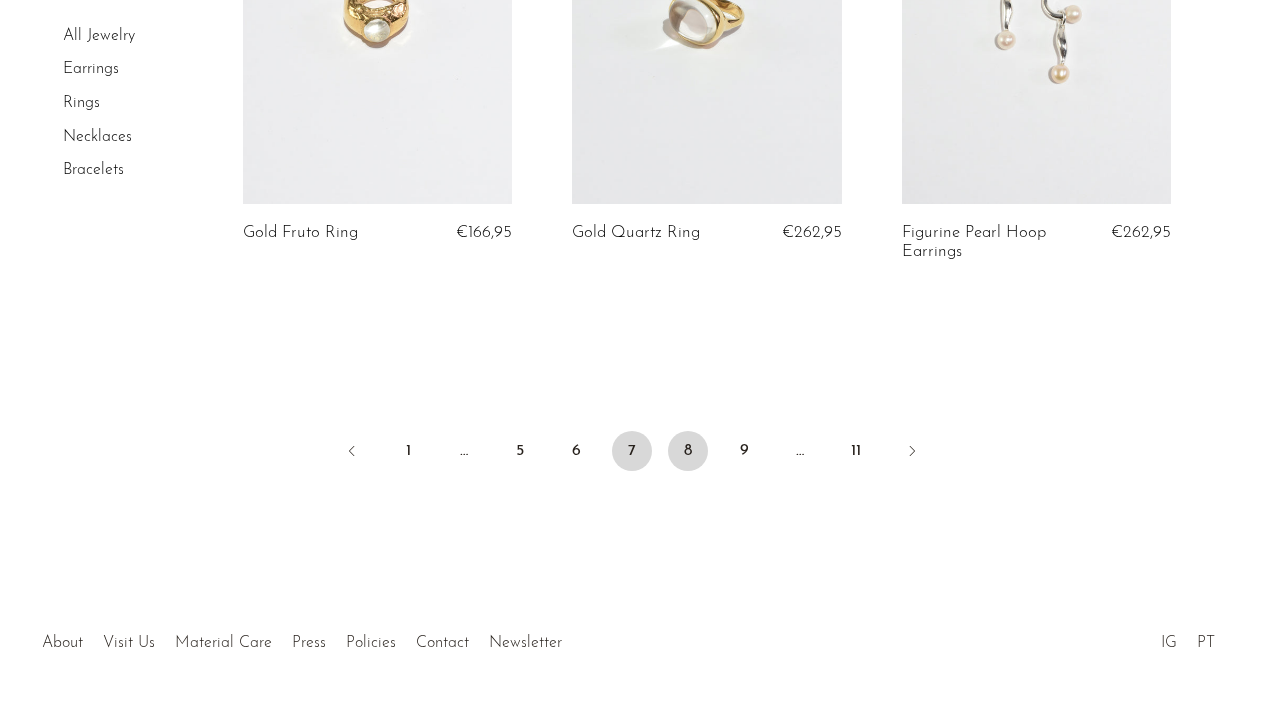 click on "8" at bounding box center [688, 451] 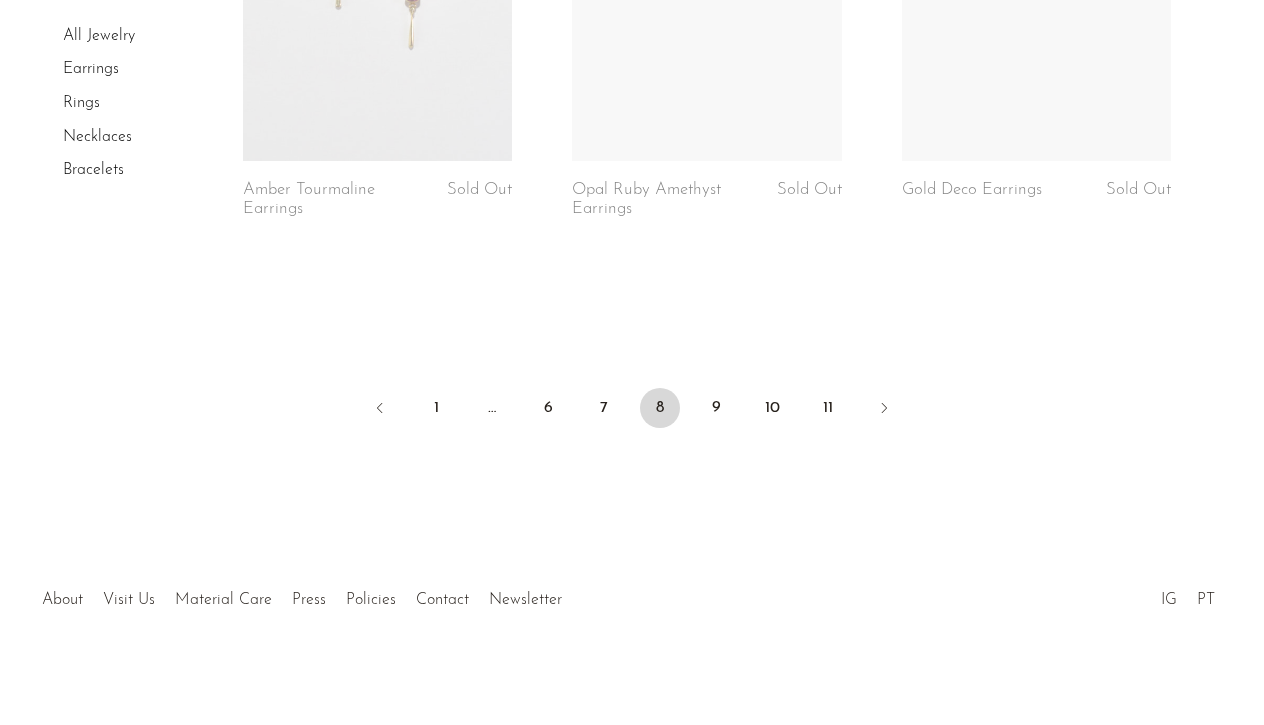 scroll, scrollTop: 5664, scrollLeft: 0, axis: vertical 